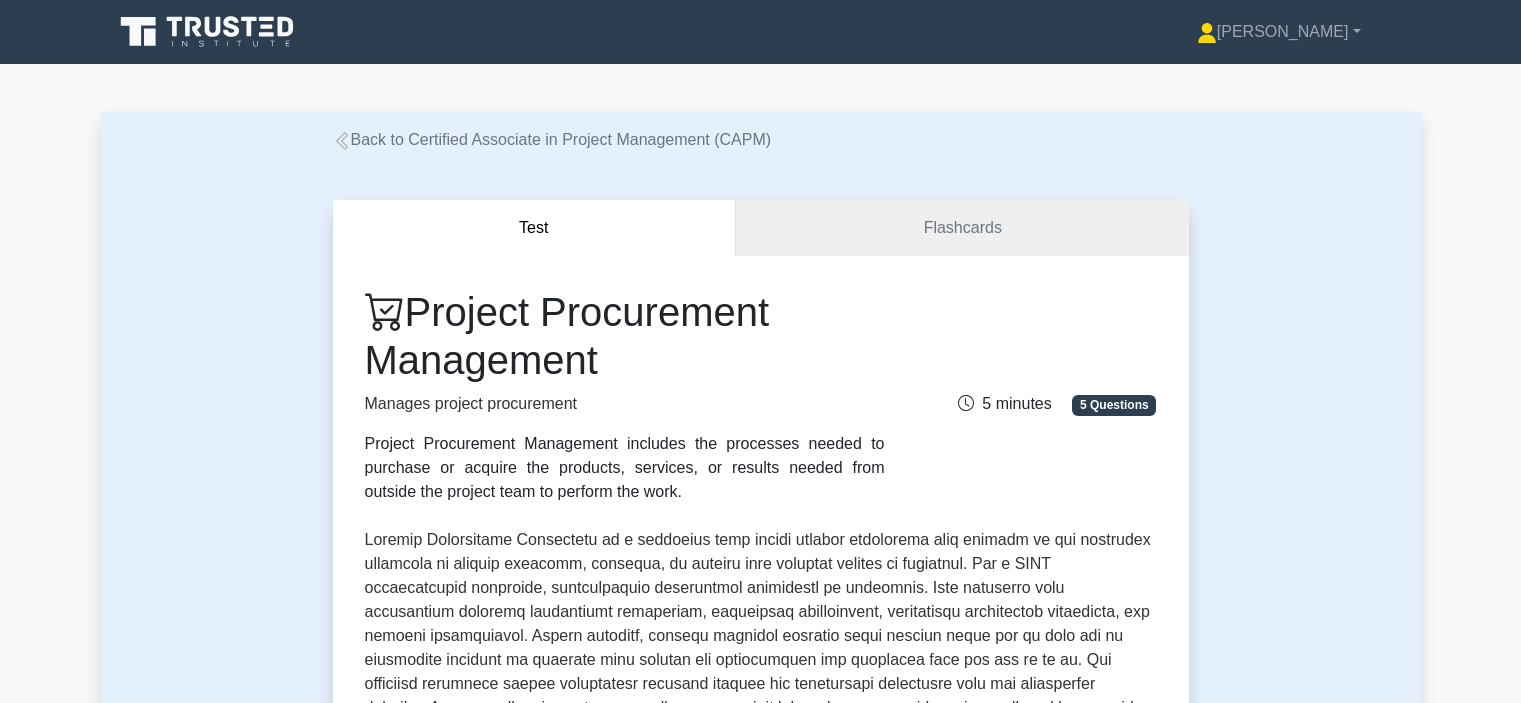 scroll, scrollTop: 0, scrollLeft: 0, axis: both 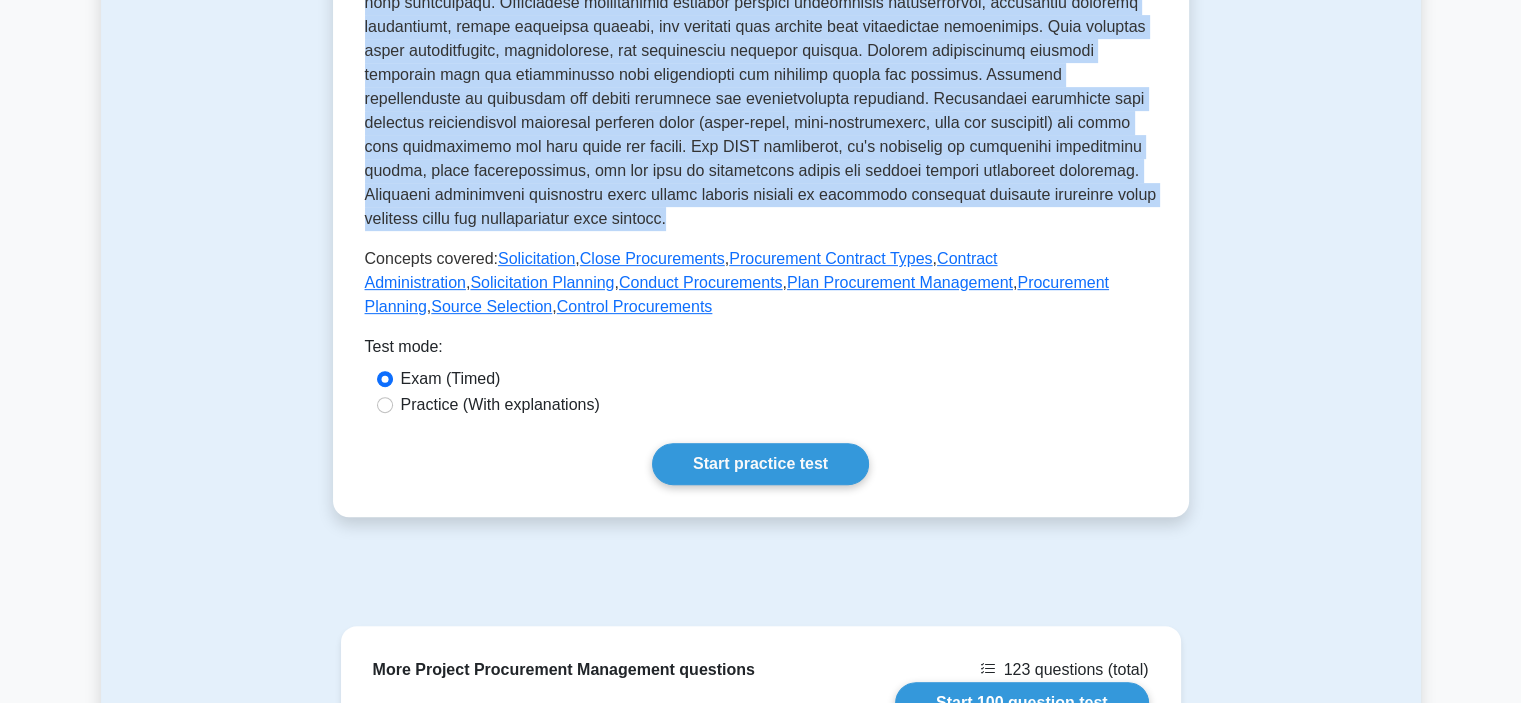 drag, startPoint x: 367, startPoint y: 184, endPoint x: 587, endPoint y: 229, distance: 224.55511 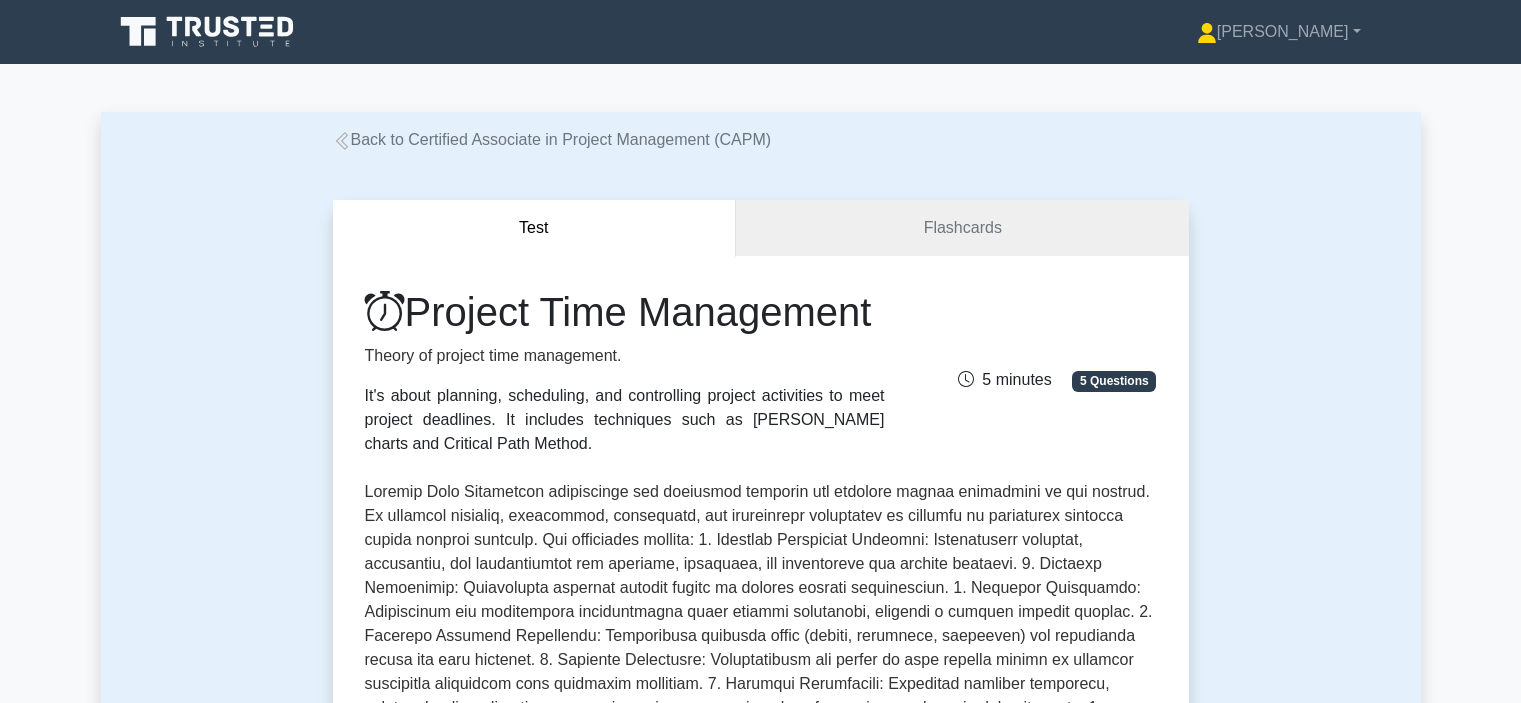 scroll, scrollTop: 0, scrollLeft: 0, axis: both 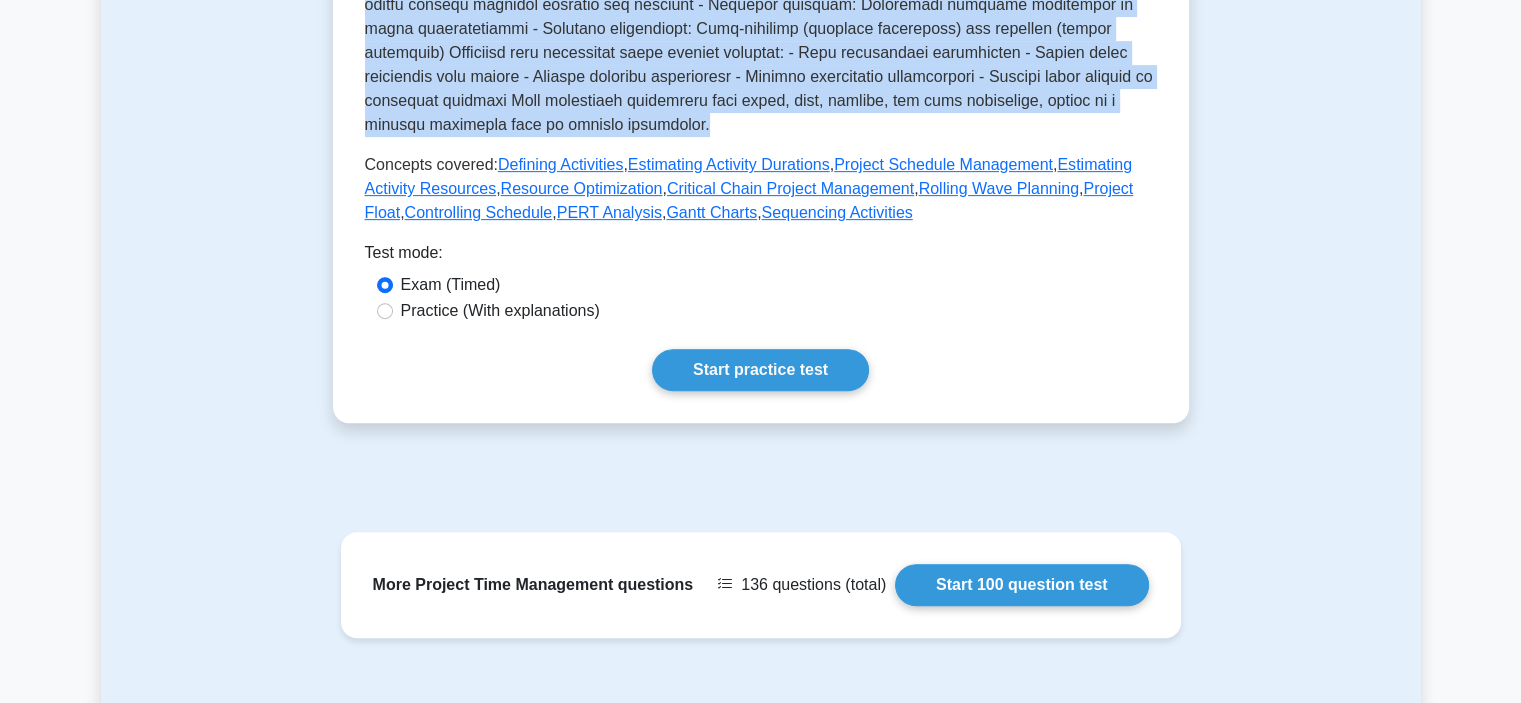 drag, startPoint x: 357, startPoint y: 394, endPoint x: 976, endPoint y: 149, distance: 665.72217 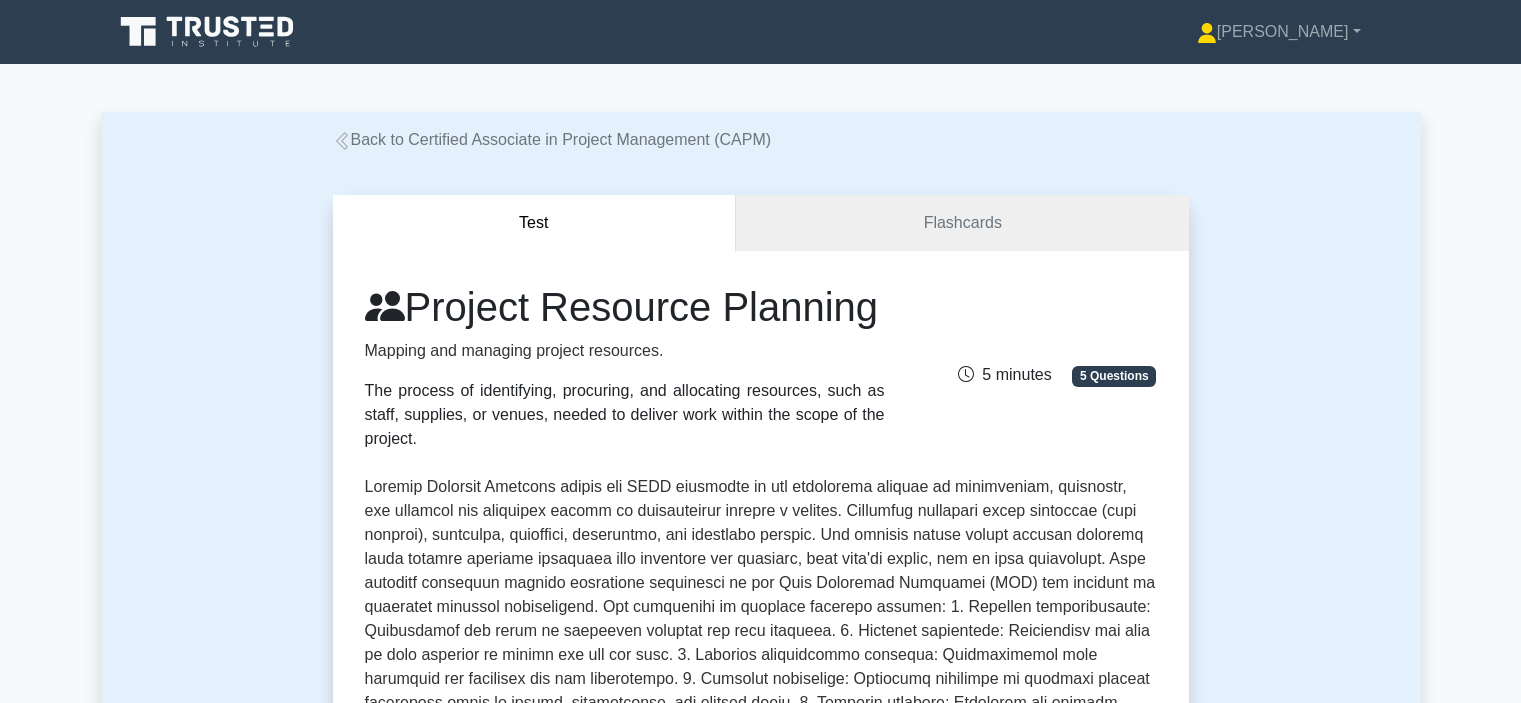 scroll, scrollTop: 0, scrollLeft: 0, axis: both 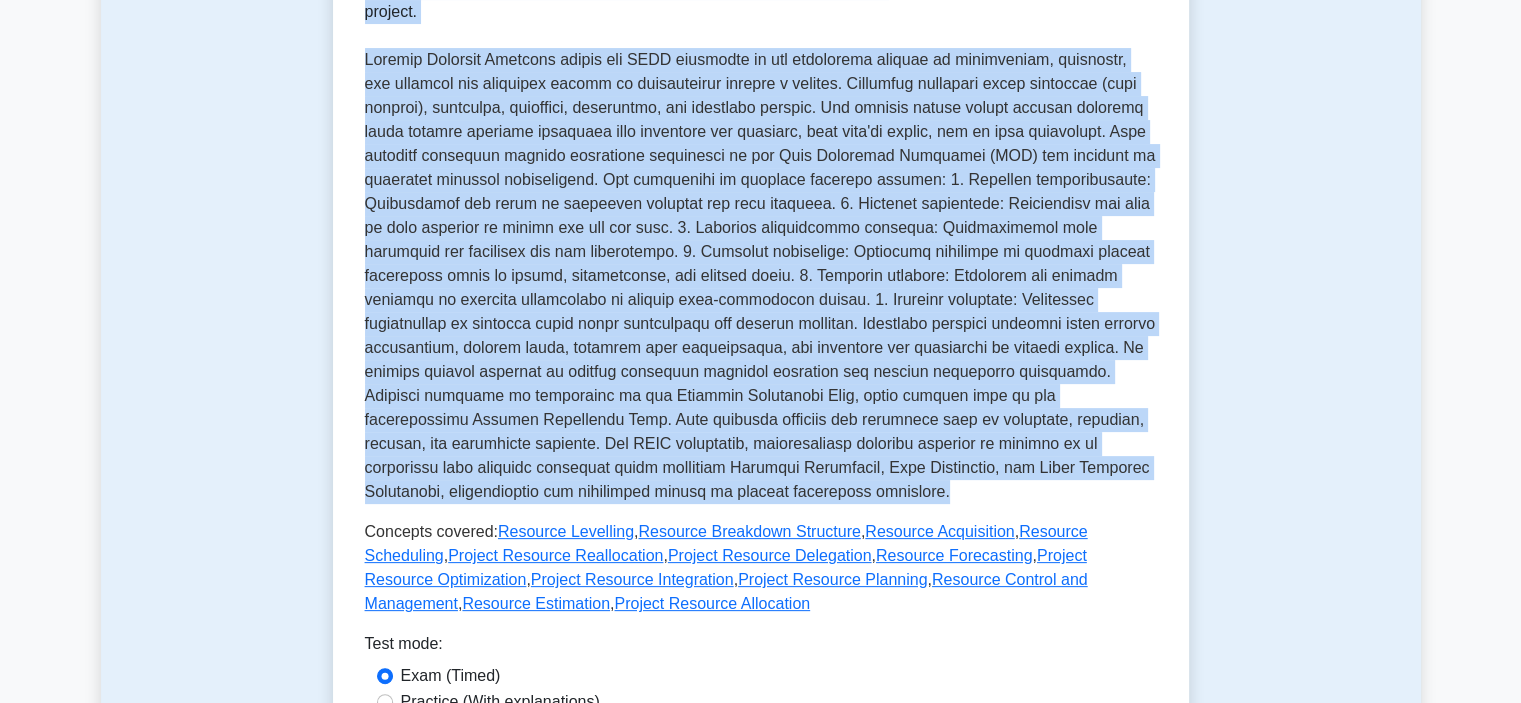 drag, startPoint x: 368, startPoint y: 399, endPoint x: 679, endPoint y: 519, distance: 333.34818 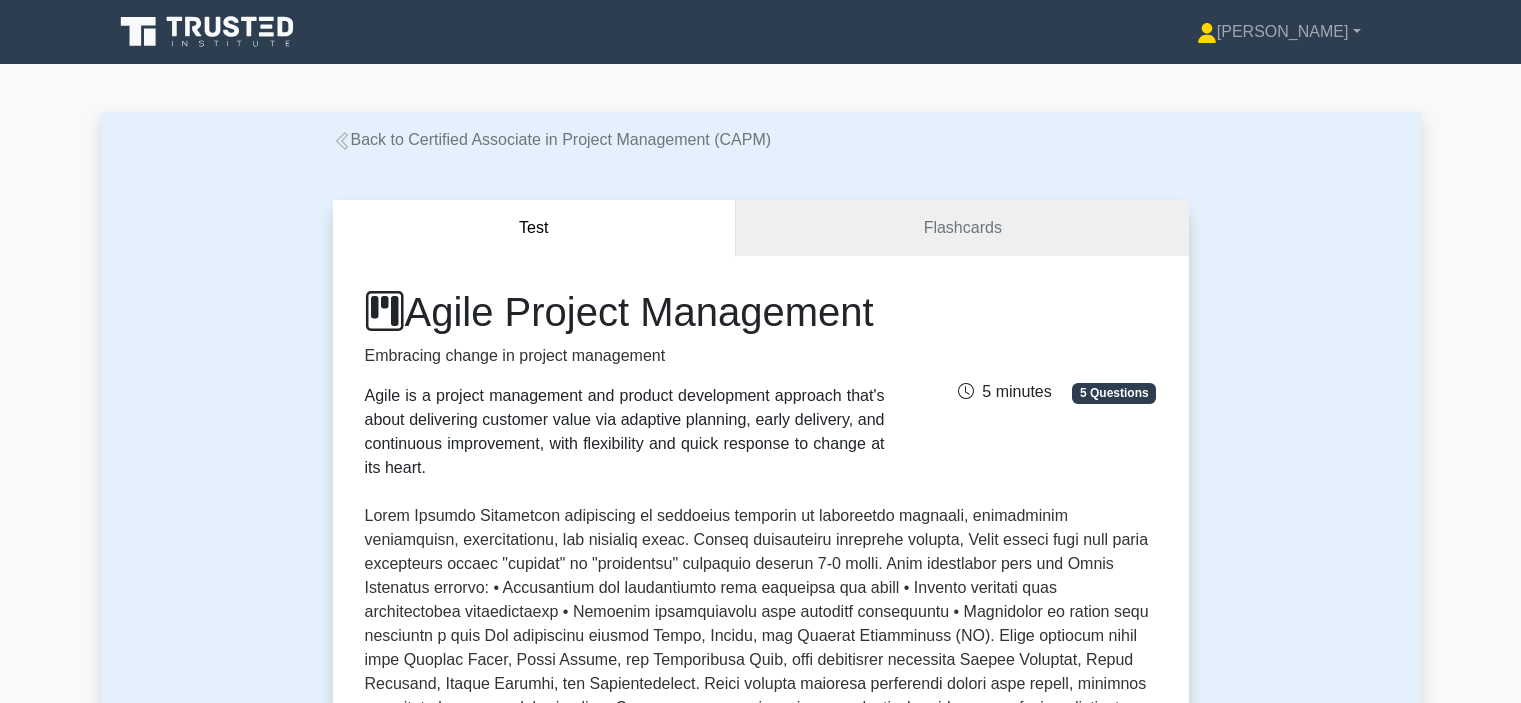 scroll, scrollTop: 0, scrollLeft: 0, axis: both 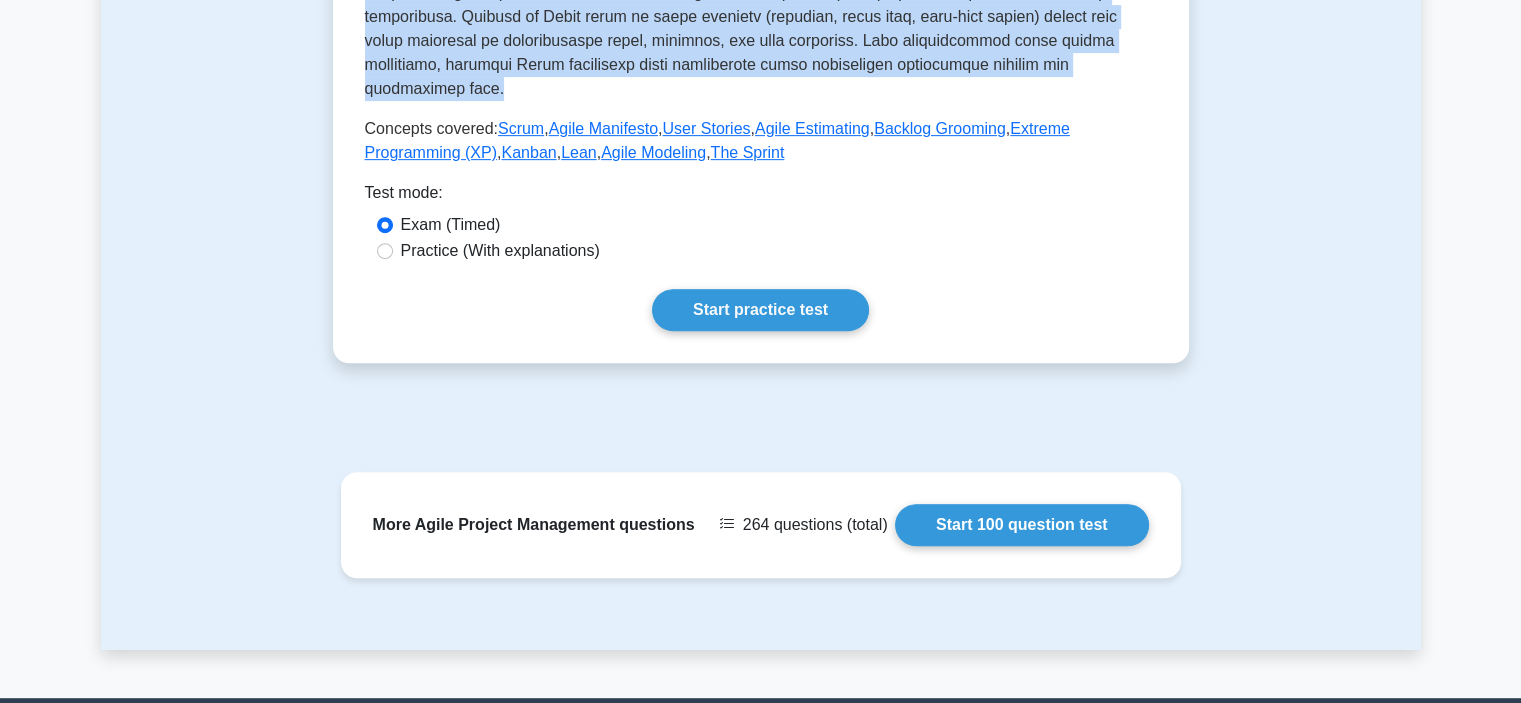 drag, startPoint x: 360, startPoint y: 396, endPoint x: 666, endPoint y: 109, distance: 419.5295 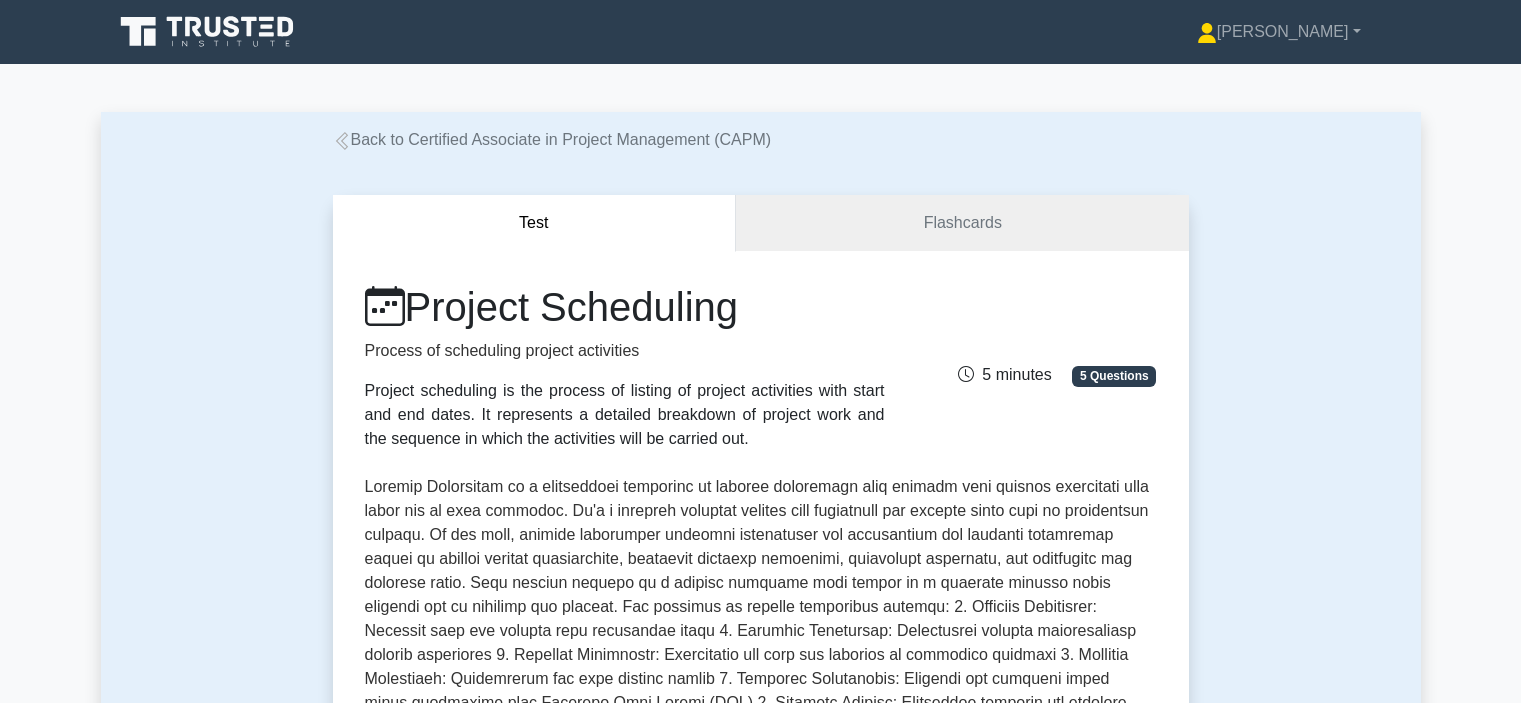 scroll, scrollTop: 0, scrollLeft: 0, axis: both 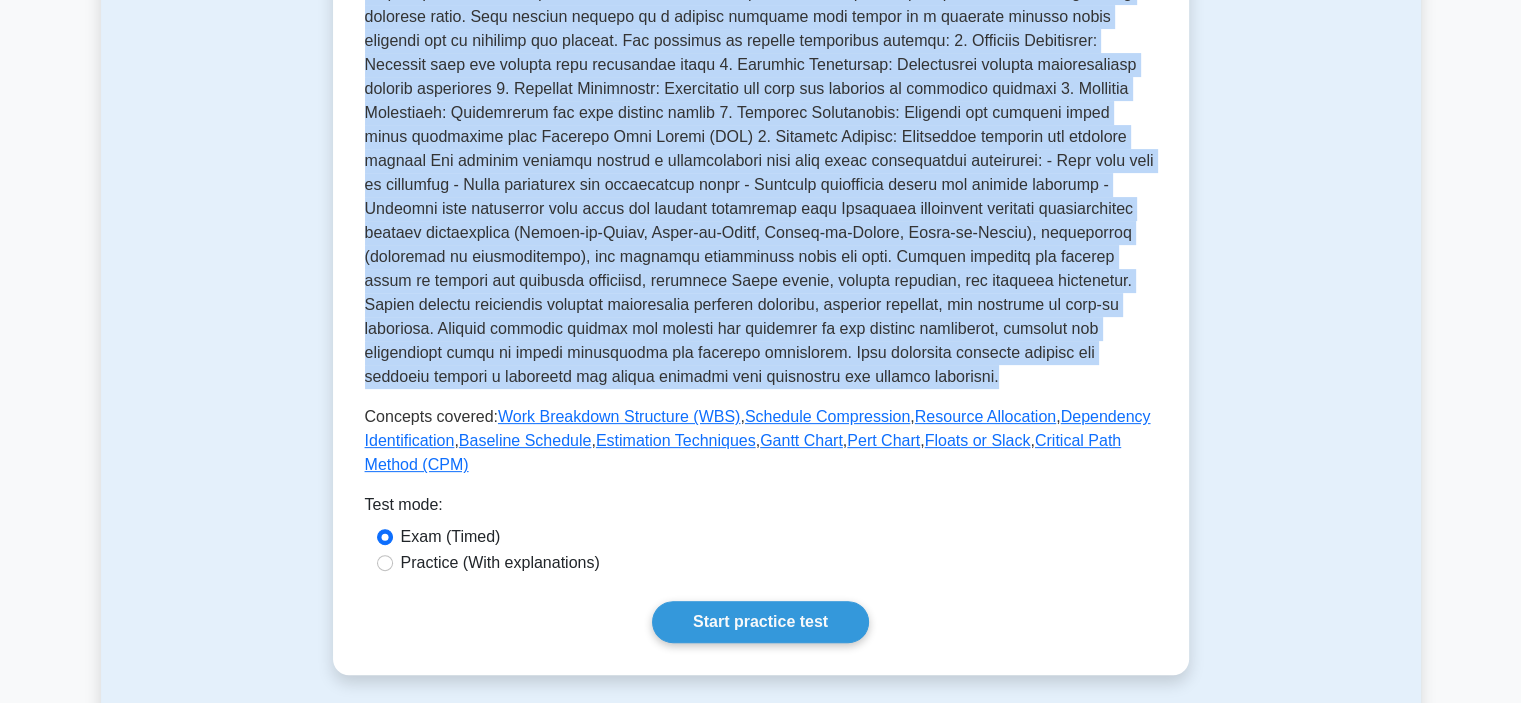 drag, startPoint x: 348, startPoint y: 348, endPoint x: 528, endPoint y: 378, distance: 182.48288 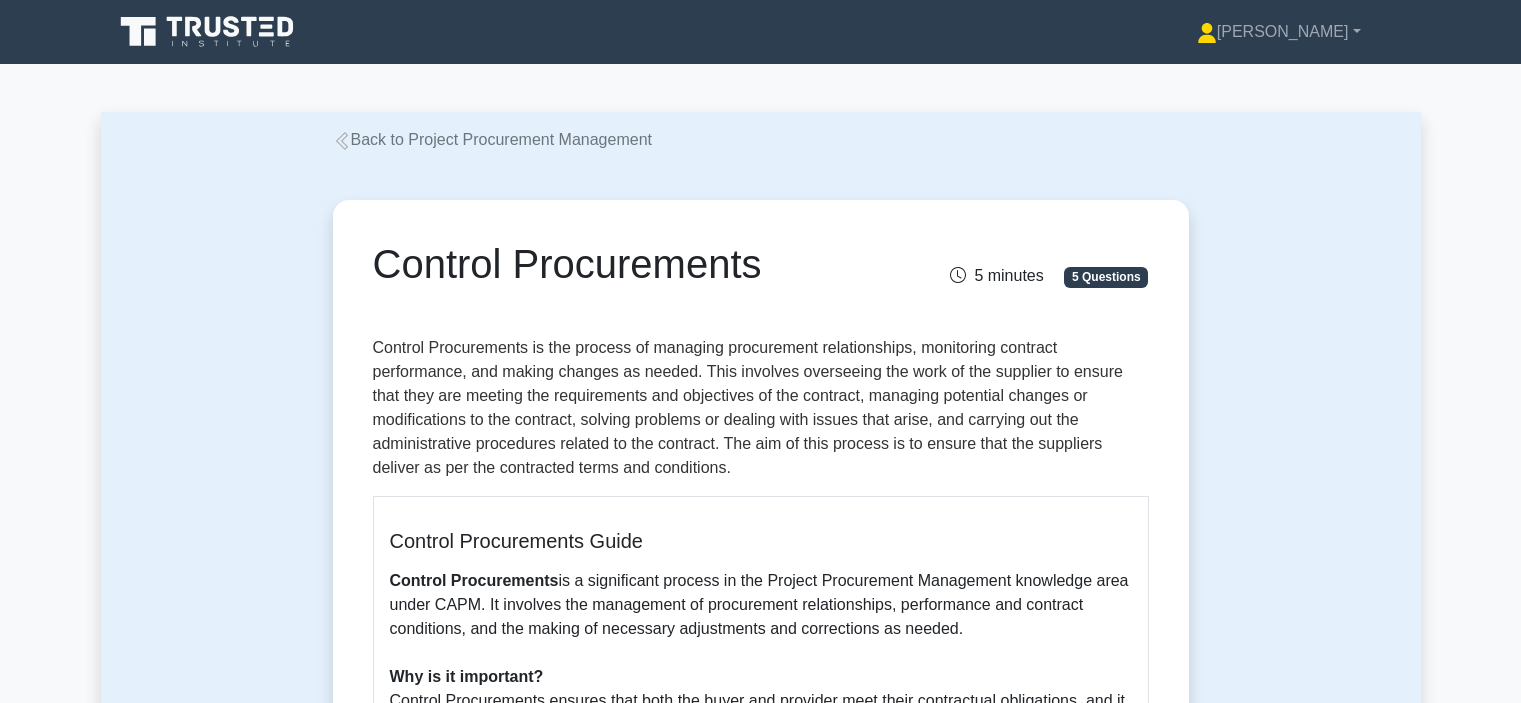 scroll, scrollTop: 0, scrollLeft: 0, axis: both 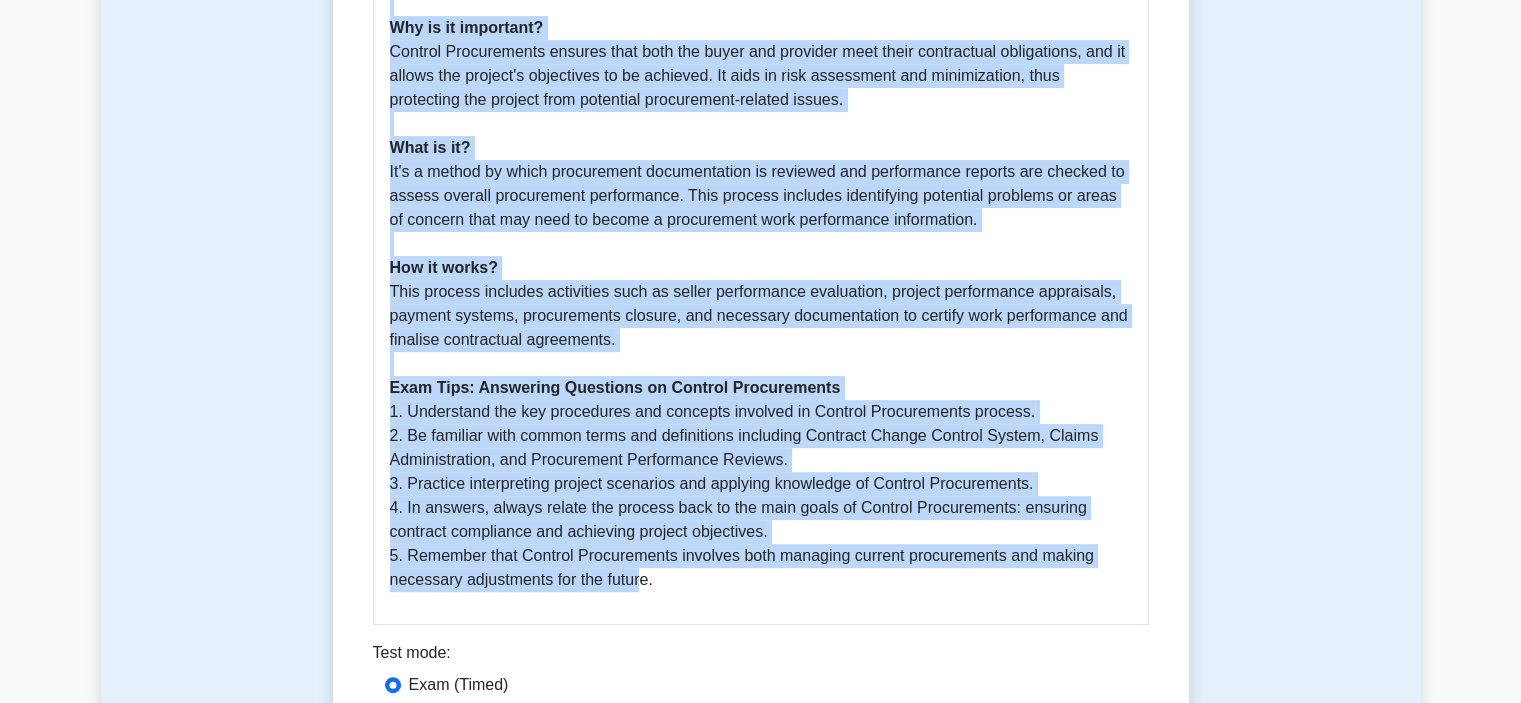 drag, startPoint x: 367, startPoint y: 311, endPoint x: 683, endPoint y: 587, distance: 419.56168 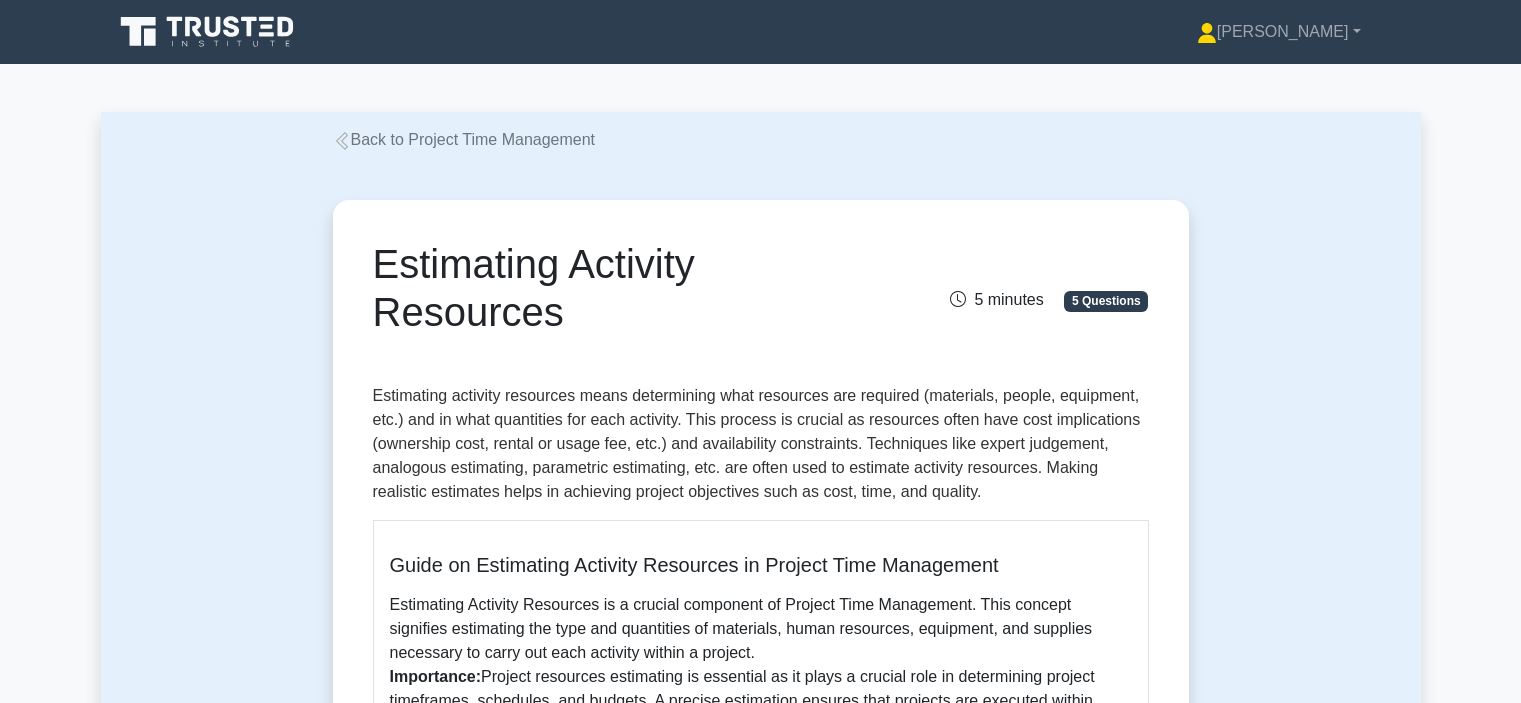 scroll, scrollTop: 0, scrollLeft: 0, axis: both 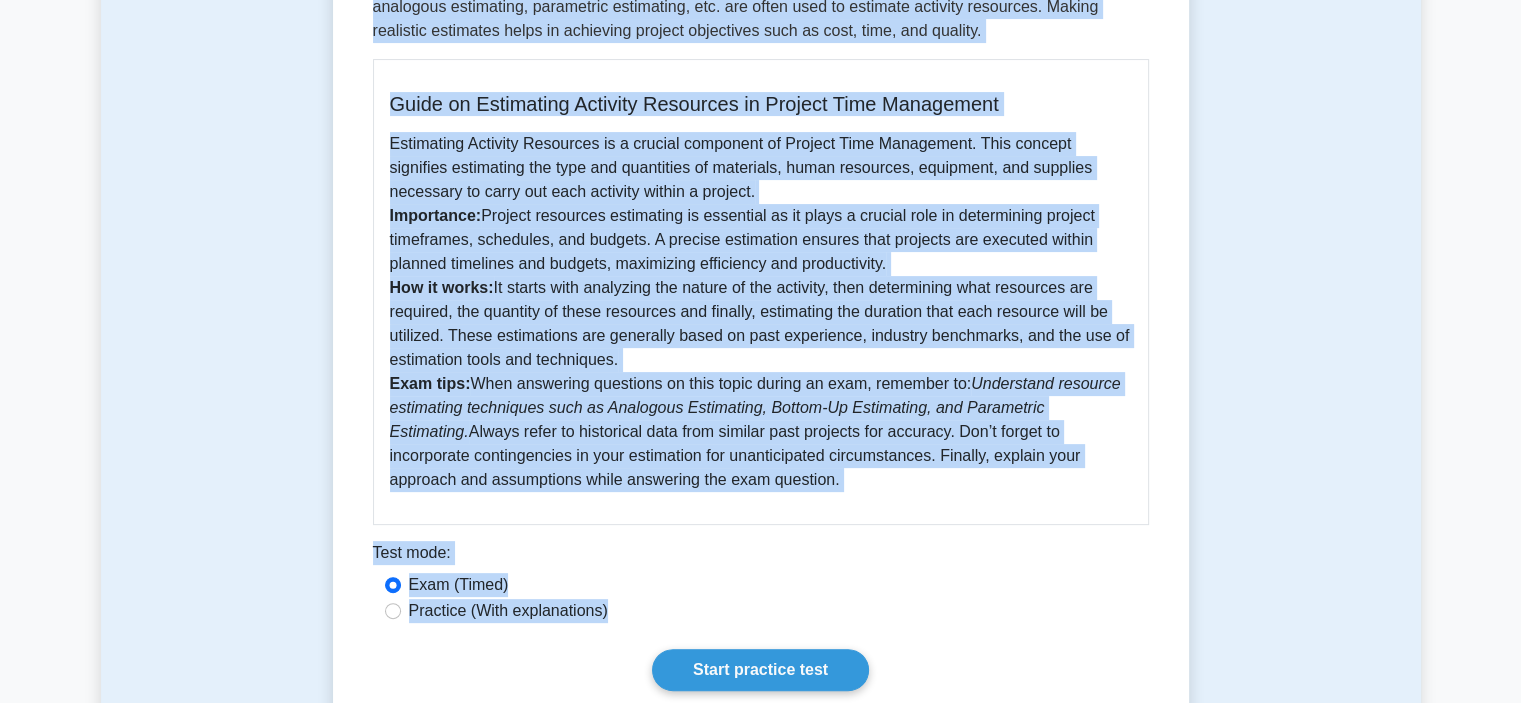 drag, startPoint x: 354, startPoint y: 139, endPoint x: 752, endPoint y: 483, distance: 526.06085 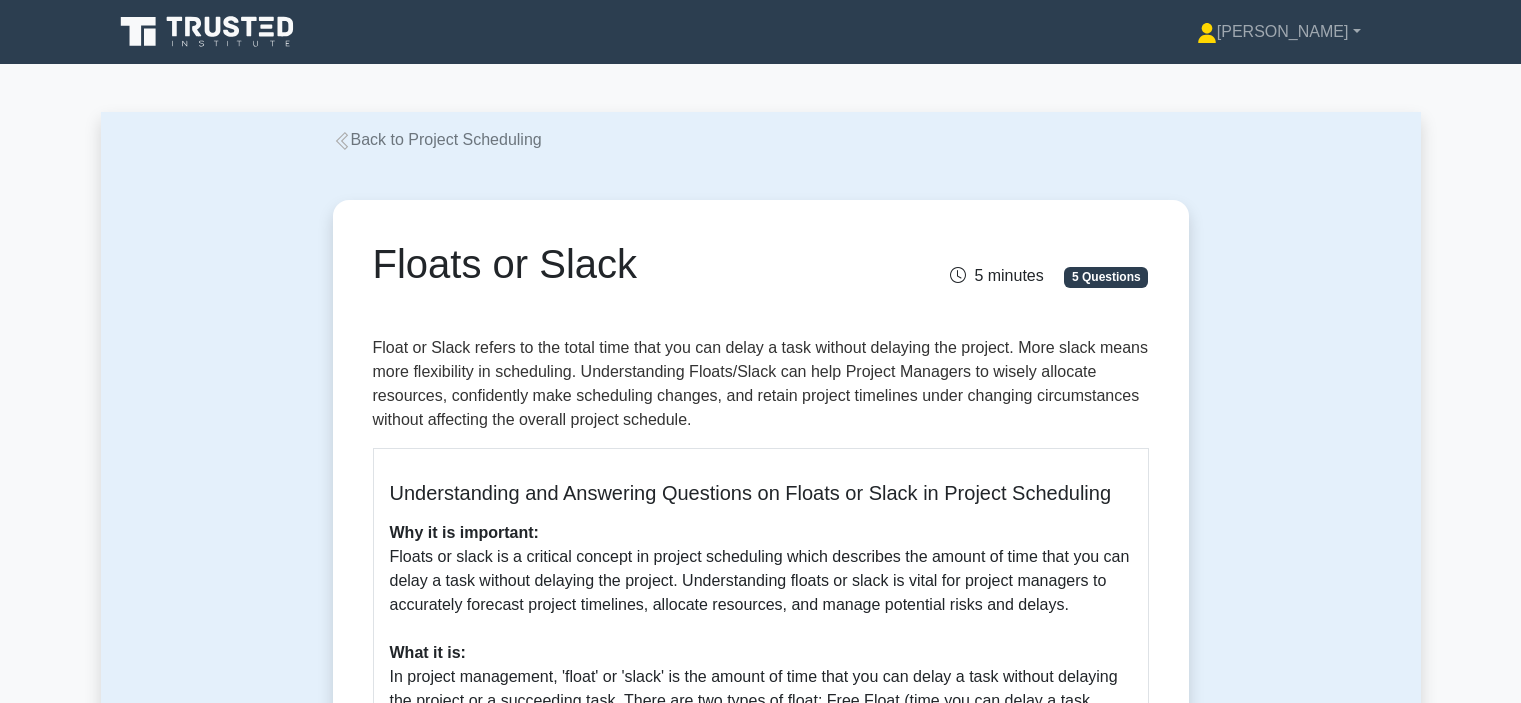 scroll, scrollTop: 0, scrollLeft: 0, axis: both 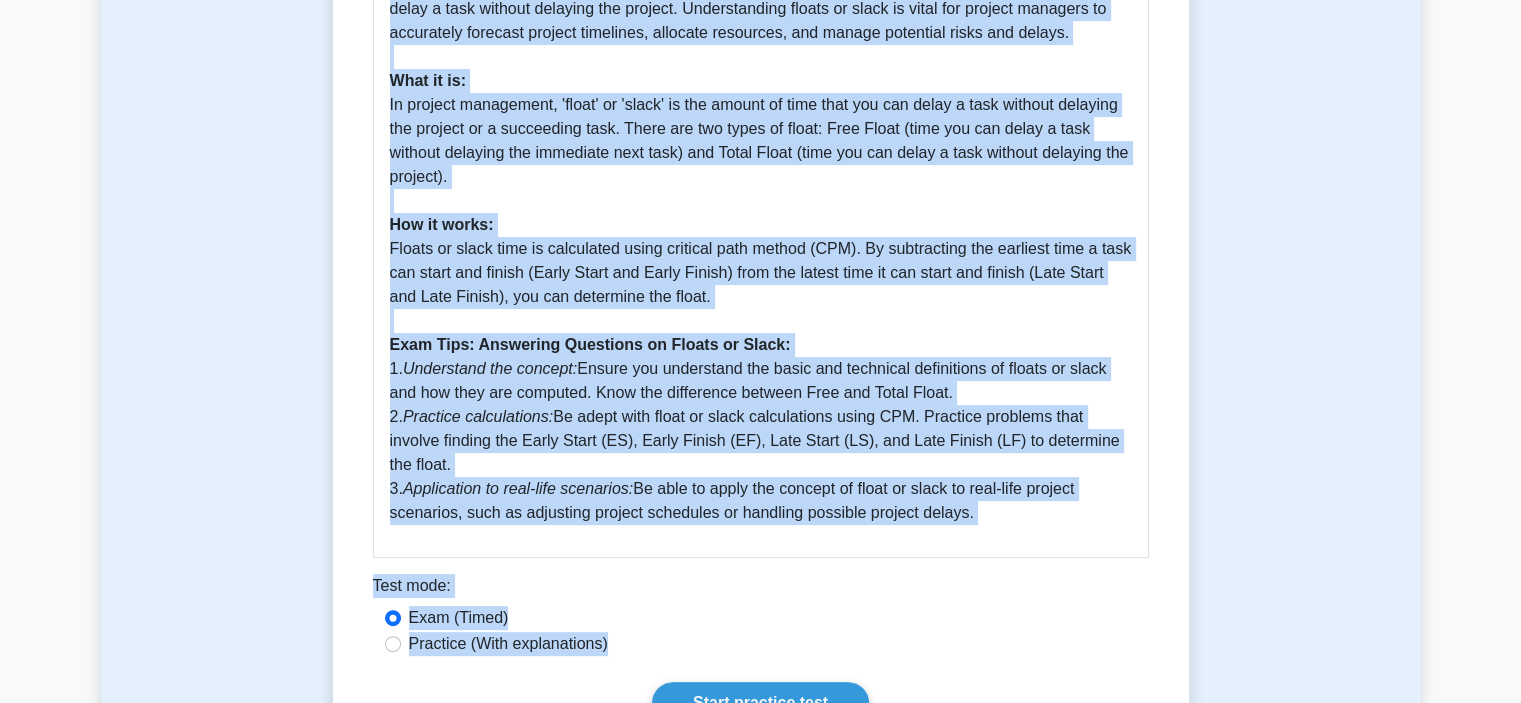 drag, startPoint x: 369, startPoint y: 347, endPoint x: 1007, endPoint y: 523, distance: 661.8308 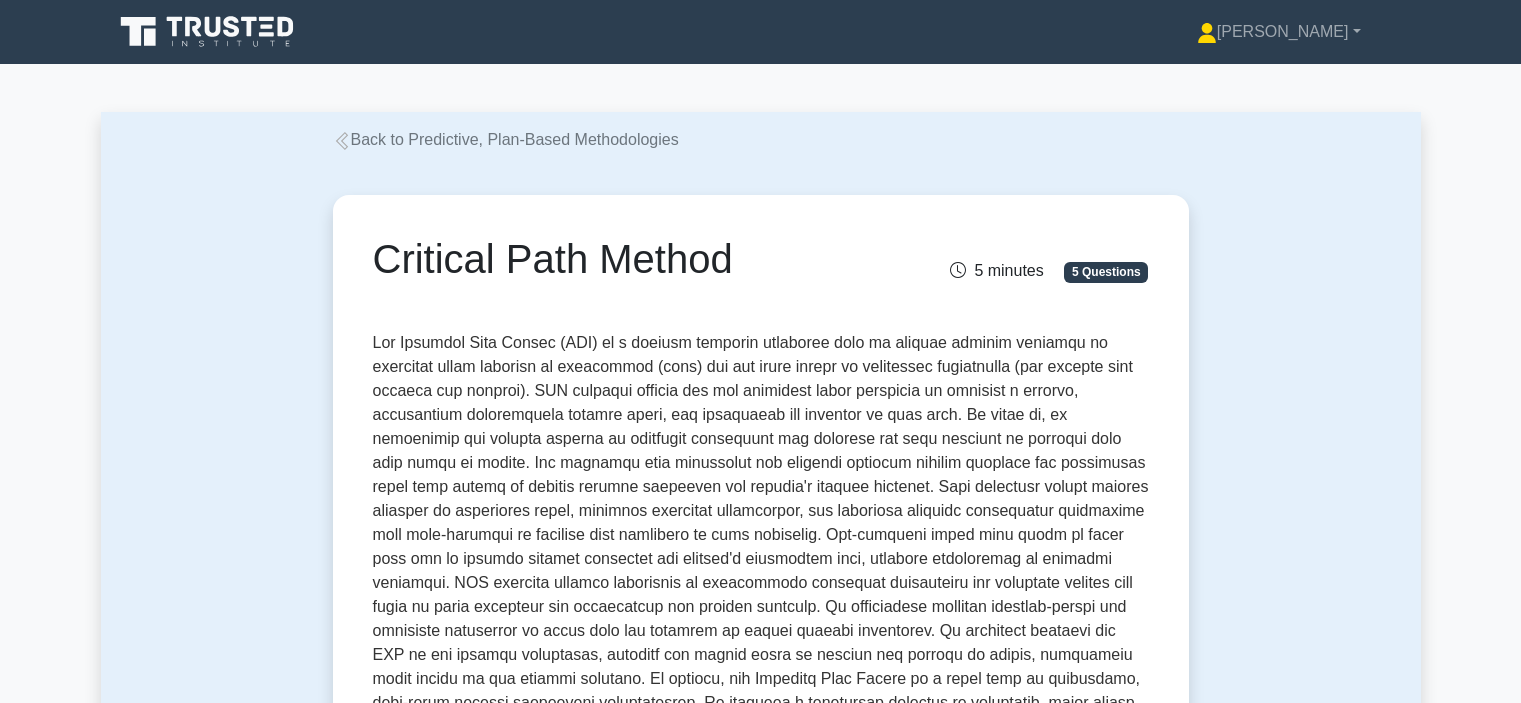 scroll, scrollTop: 0, scrollLeft: 0, axis: both 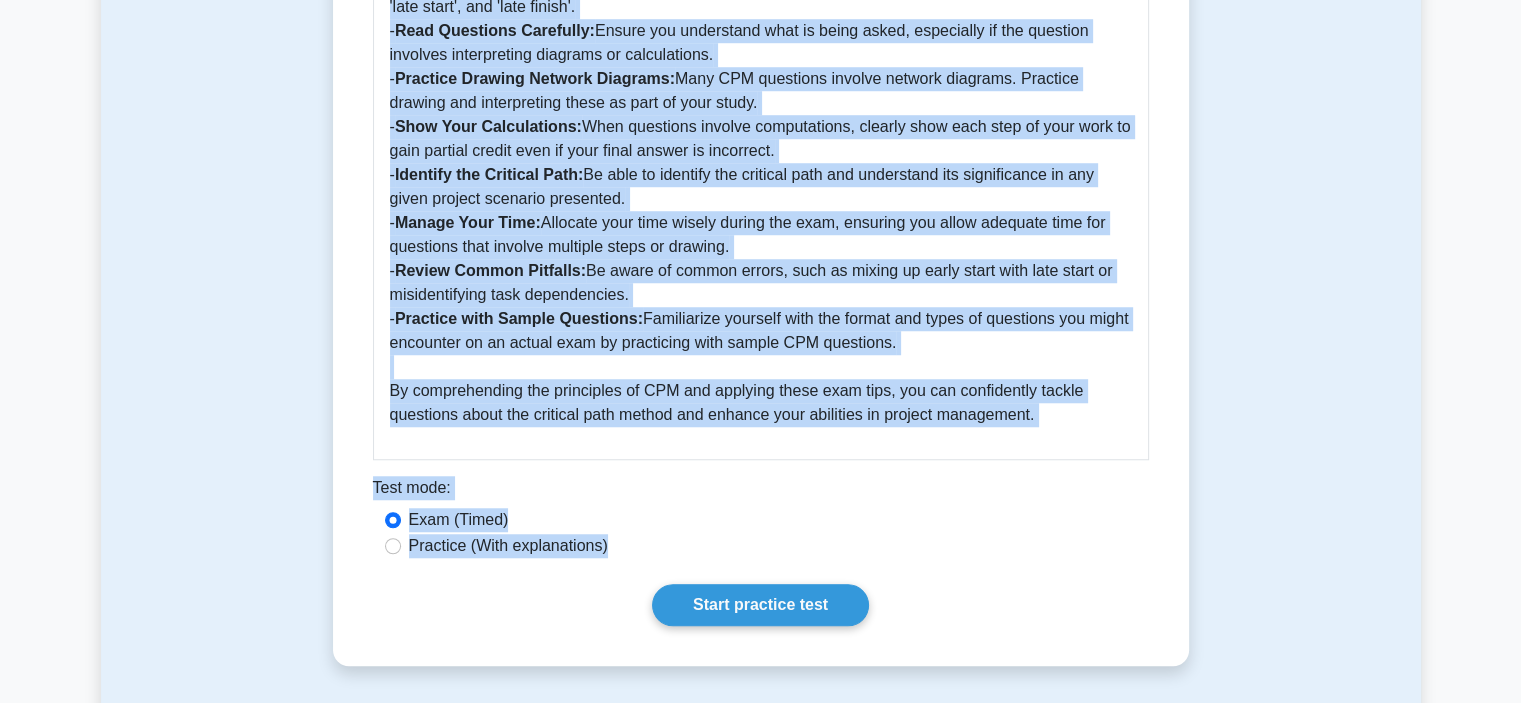 drag, startPoint x: 381, startPoint y: 233, endPoint x: 1059, endPoint y: 400, distance: 698.2643 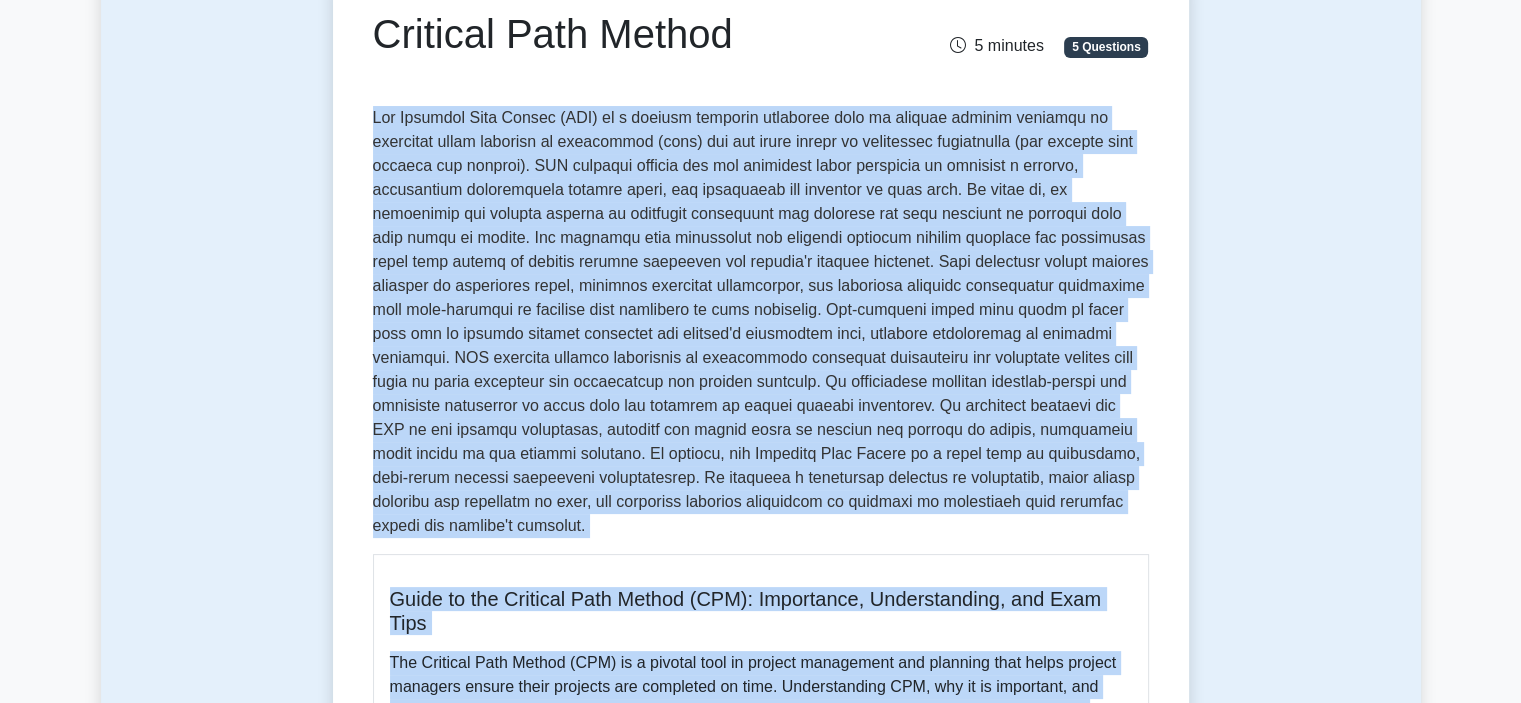 scroll, scrollTop: 0, scrollLeft: 0, axis: both 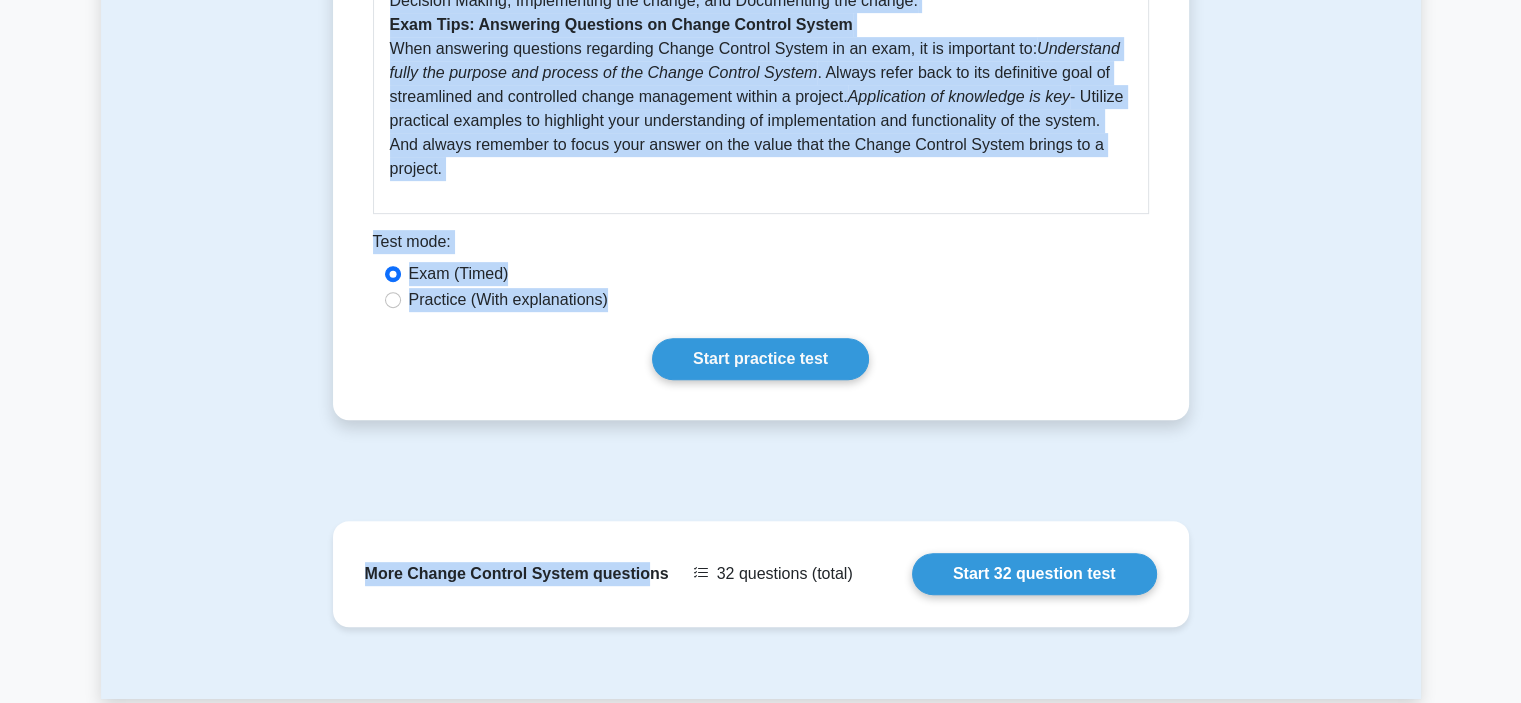 drag, startPoint x: 367, startPoint y: 197, endPoint x: 471, endPoint y: 177, distance: 105.90562 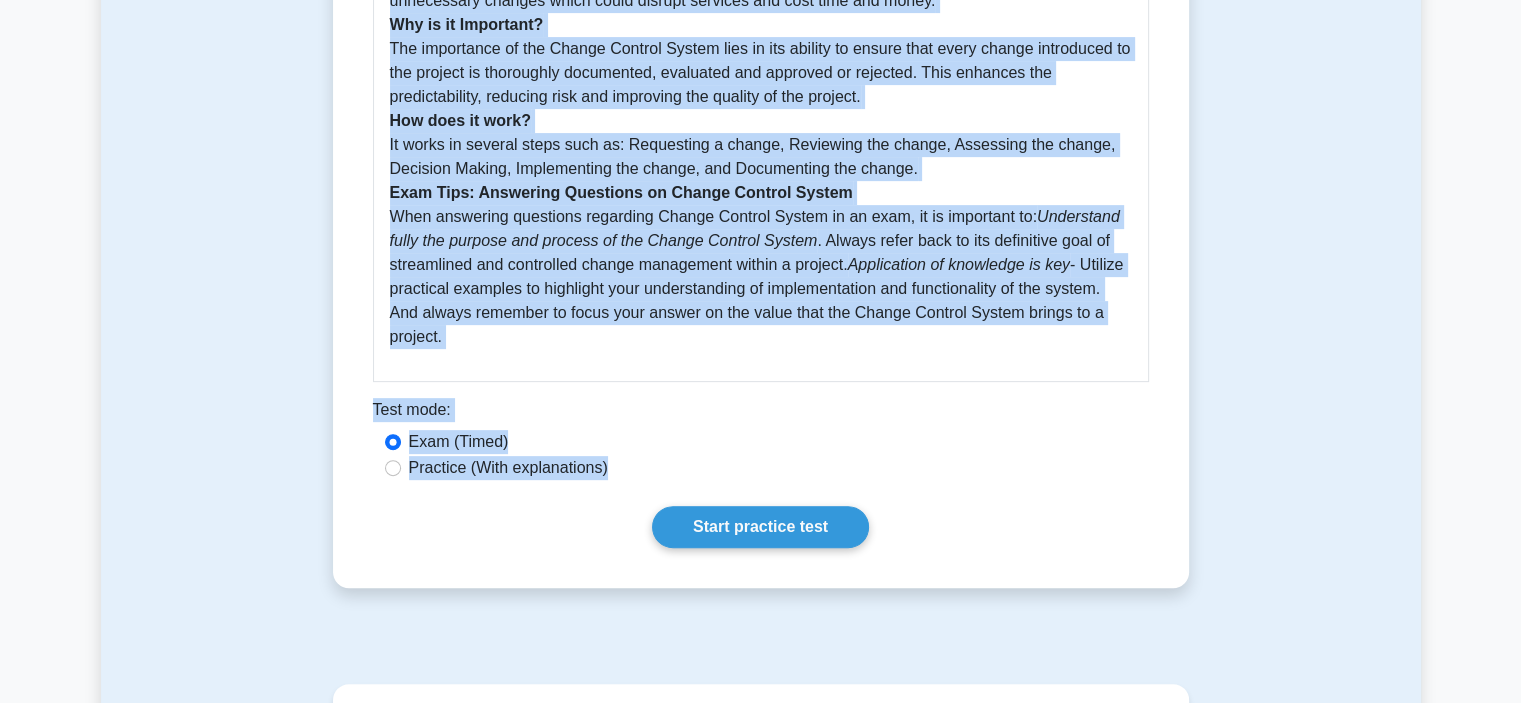 scroll, scrollTop: 658, scrollLeft: 0, axis: vertical 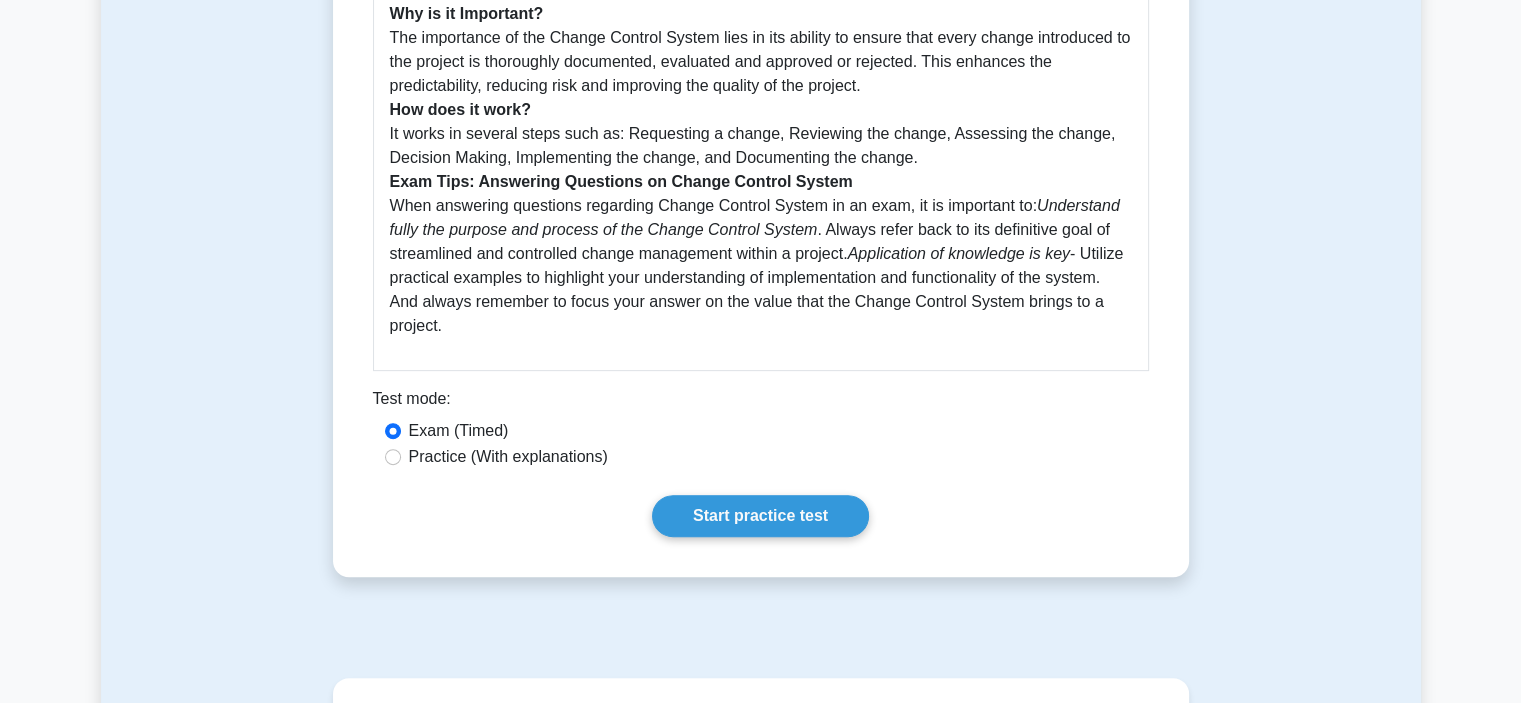 click on "Exam (Timed)" at bounding box center (761, 431) 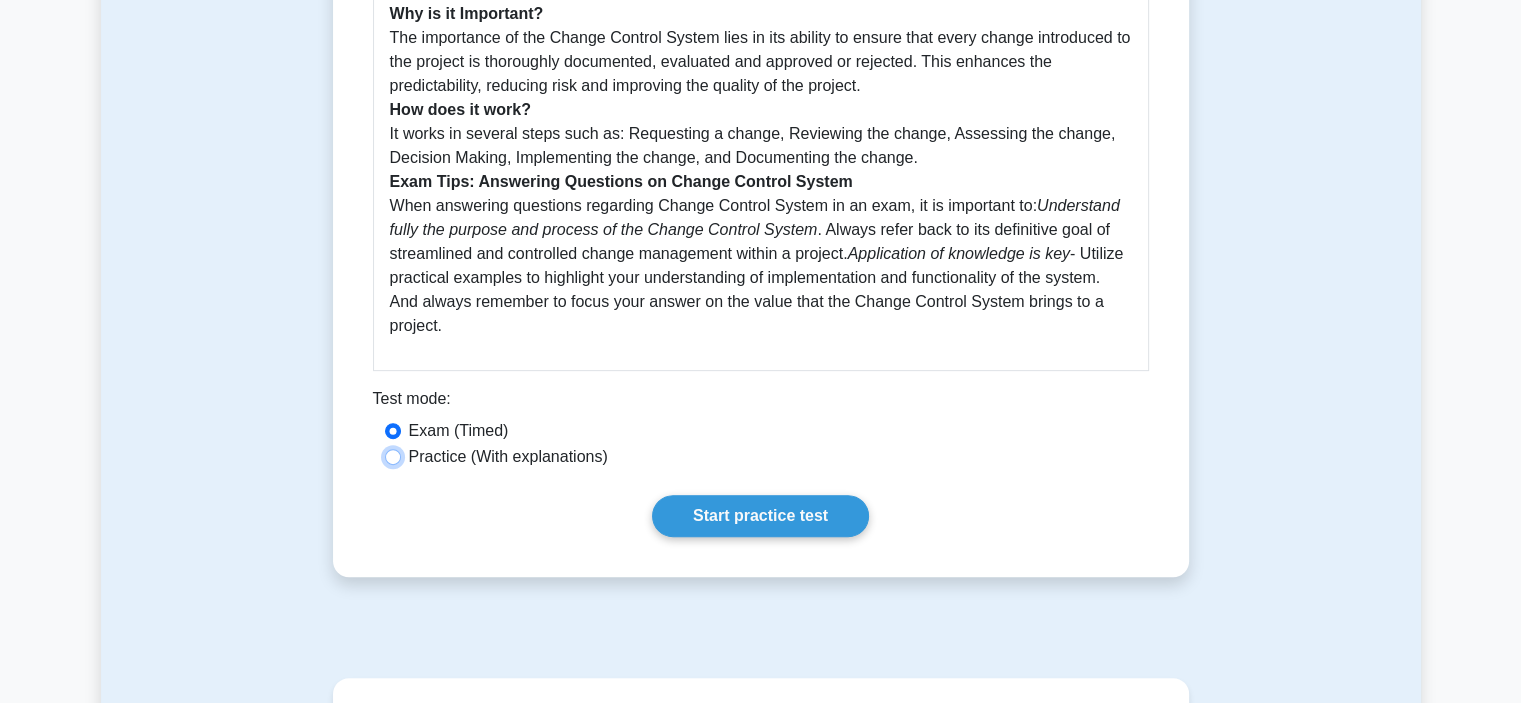 click on "Practice (With explanations)" at bounding box center [393, 457] 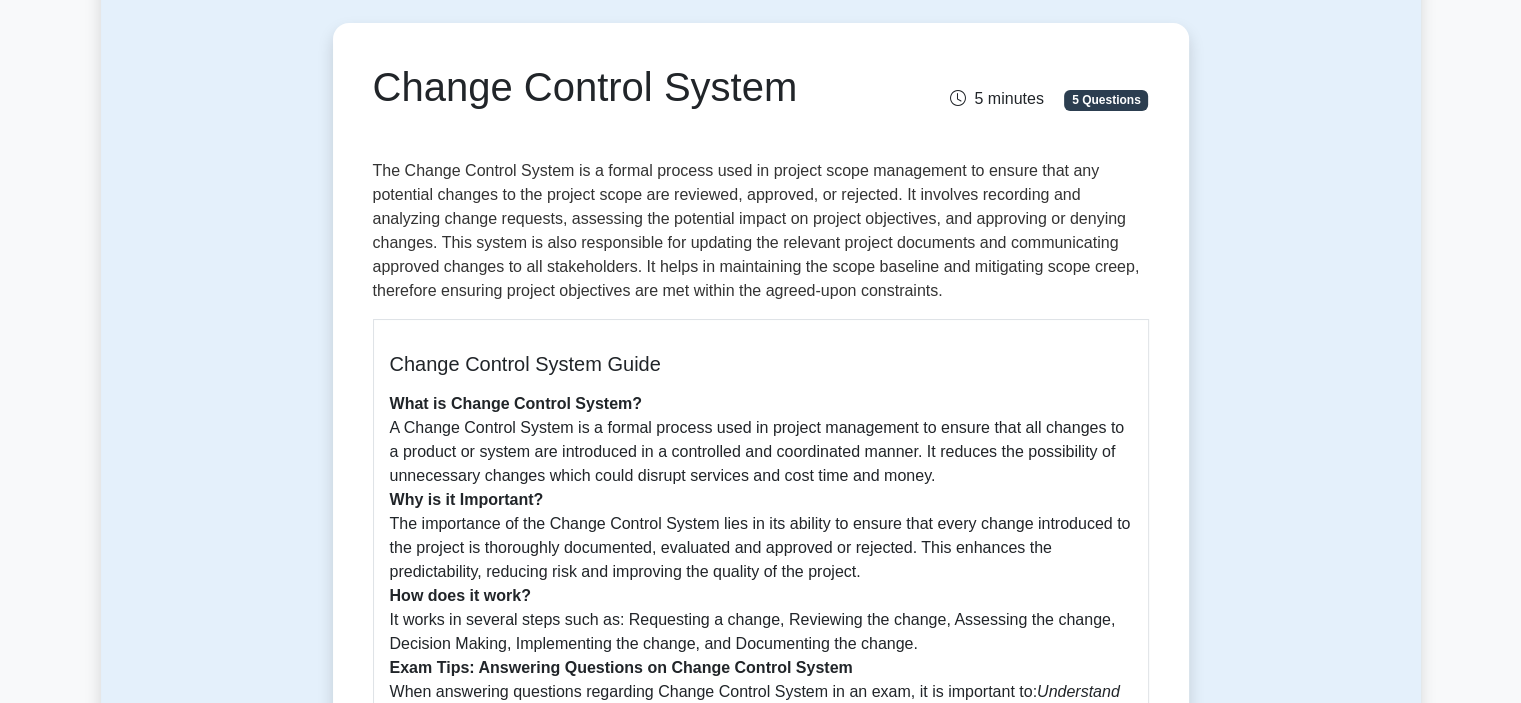 scroll, scrollTop: 0, scrollLeft: 0, axis: both 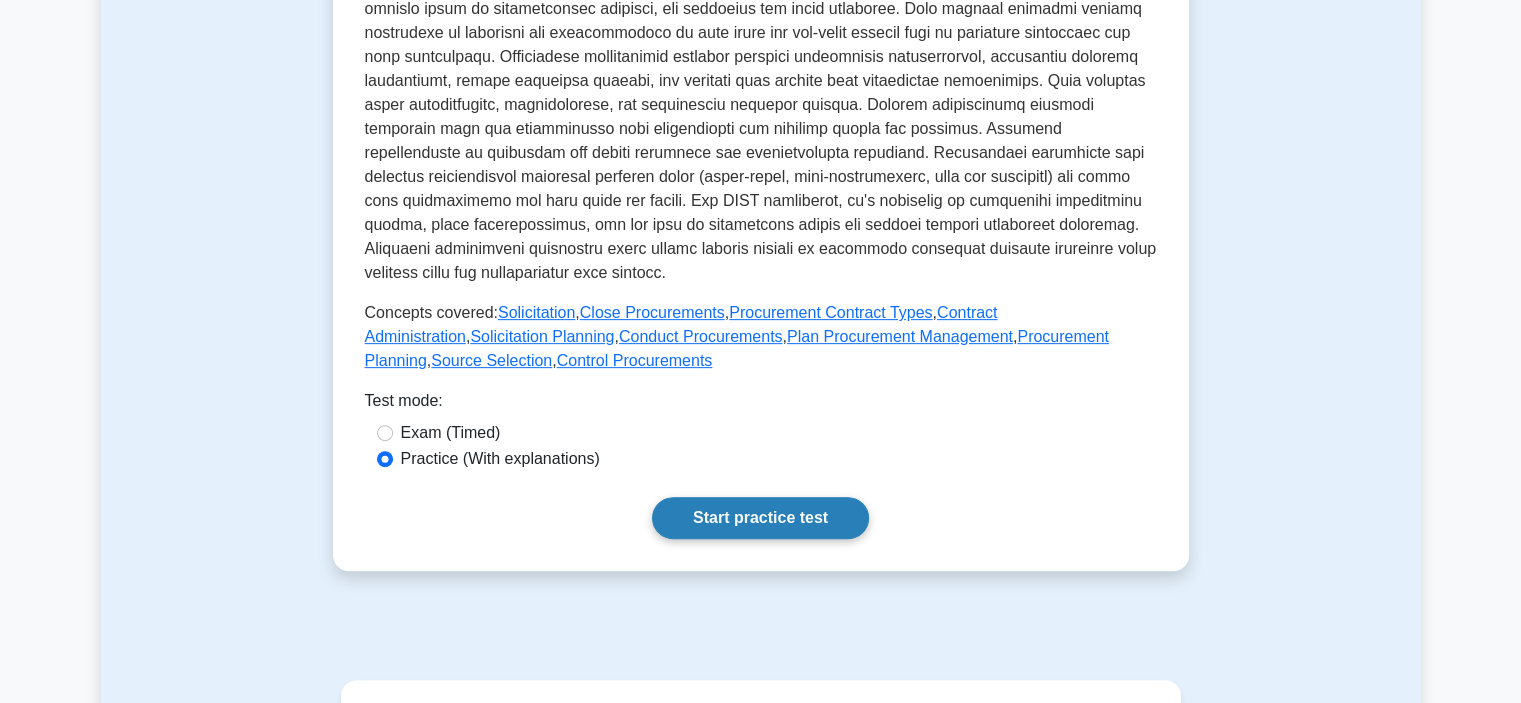 click on "Start practice test" at bounding box center [760, 518] 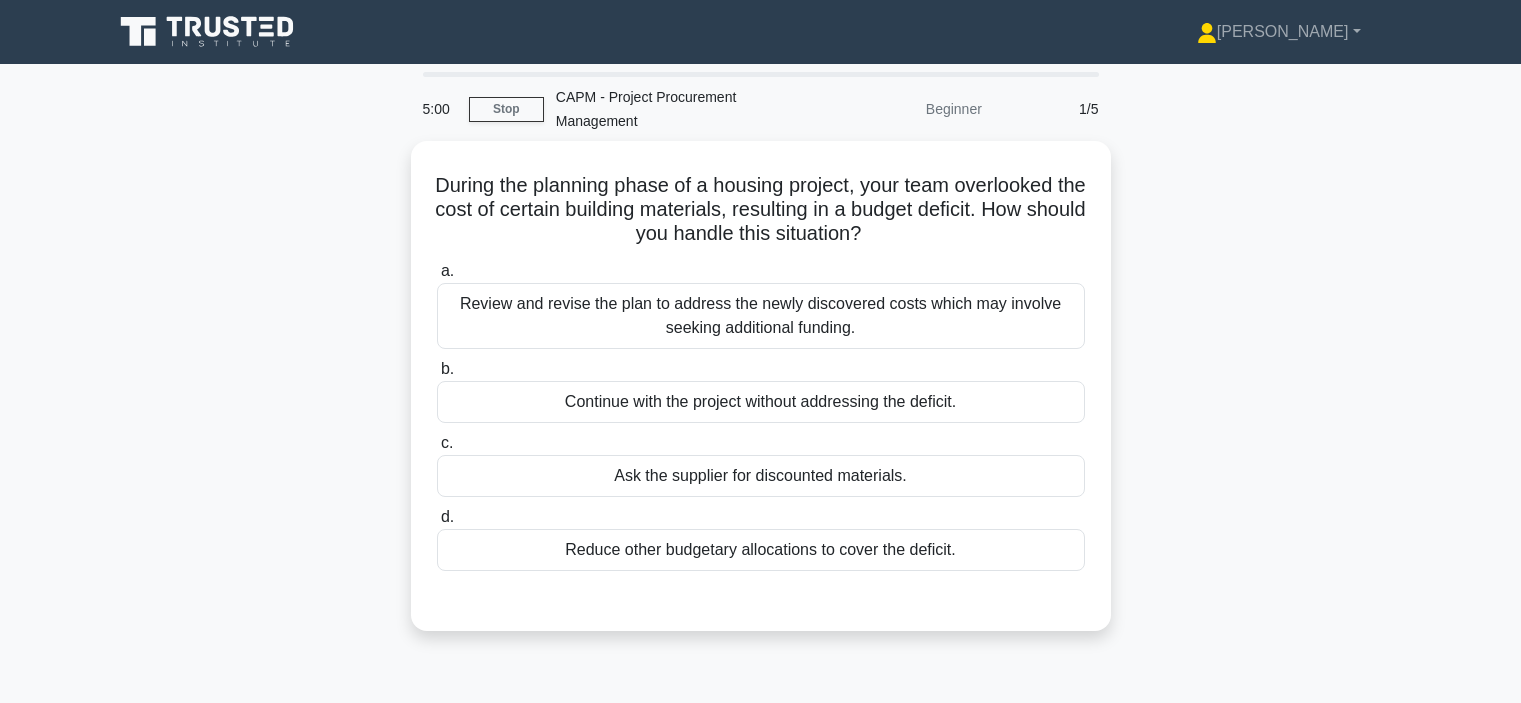 scroll, scrollTop: 0, scrollLeft: 0, axis: both 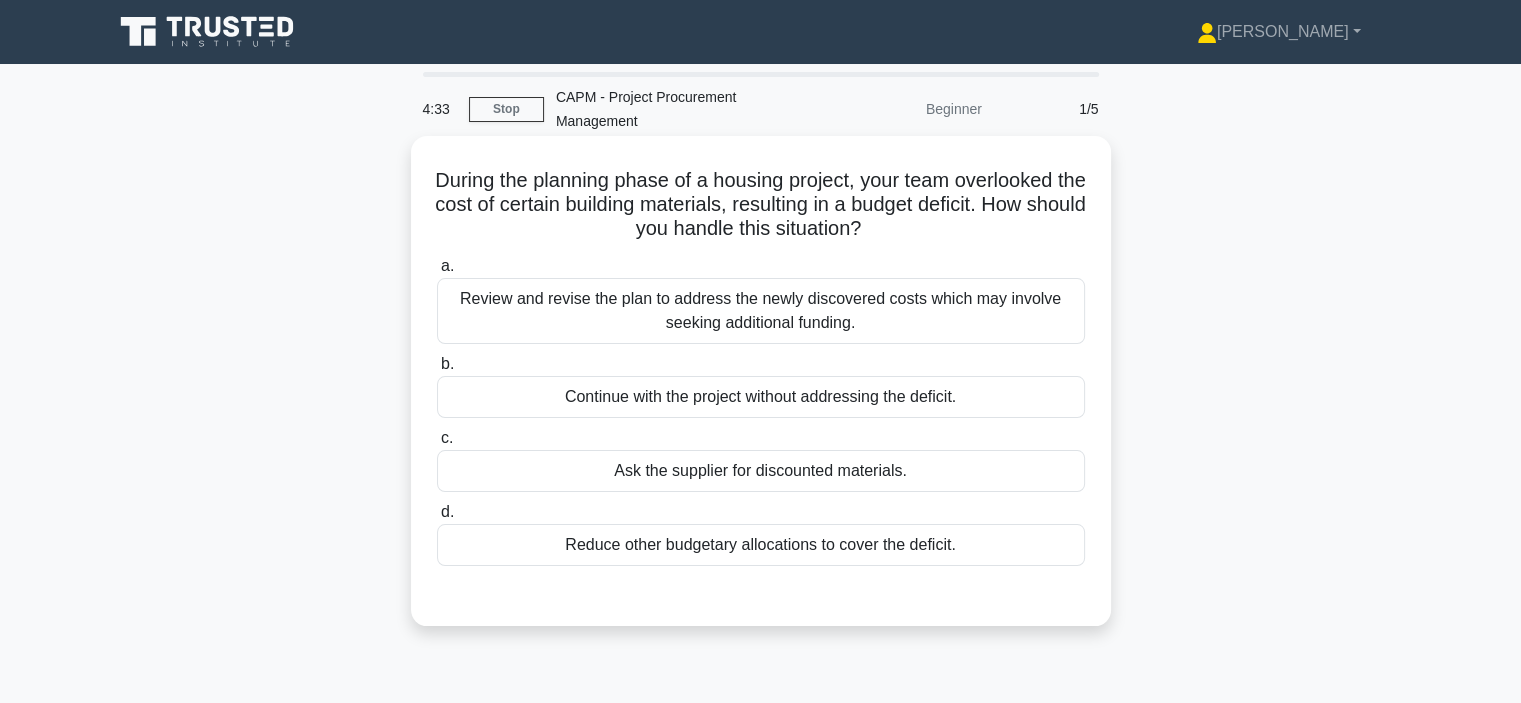 click on "Review and revise the plan to address the newly discovered costs which may involve seeking additional funding." at bounding box center [761, 311] 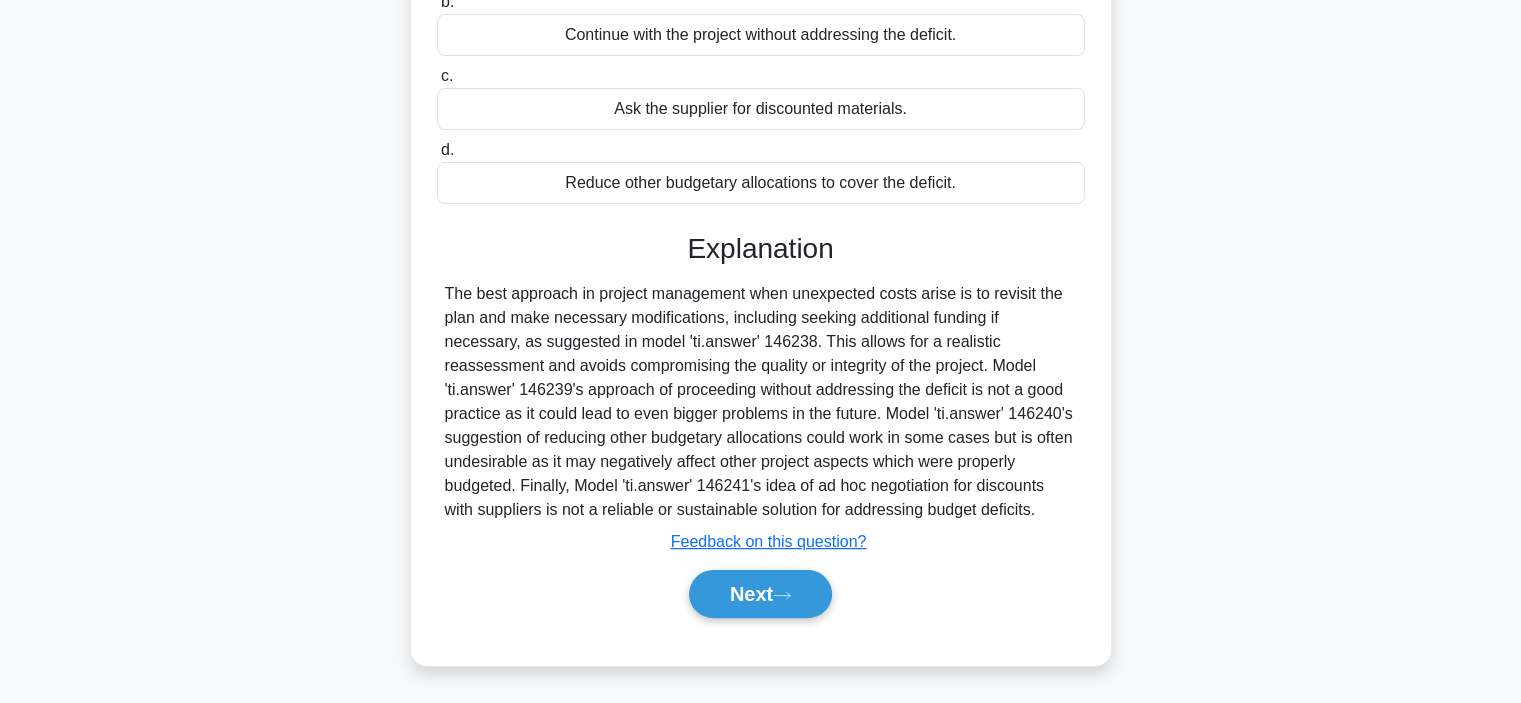 scroll, scrollTop: 377, scrollLeft: 0, axis: vertical 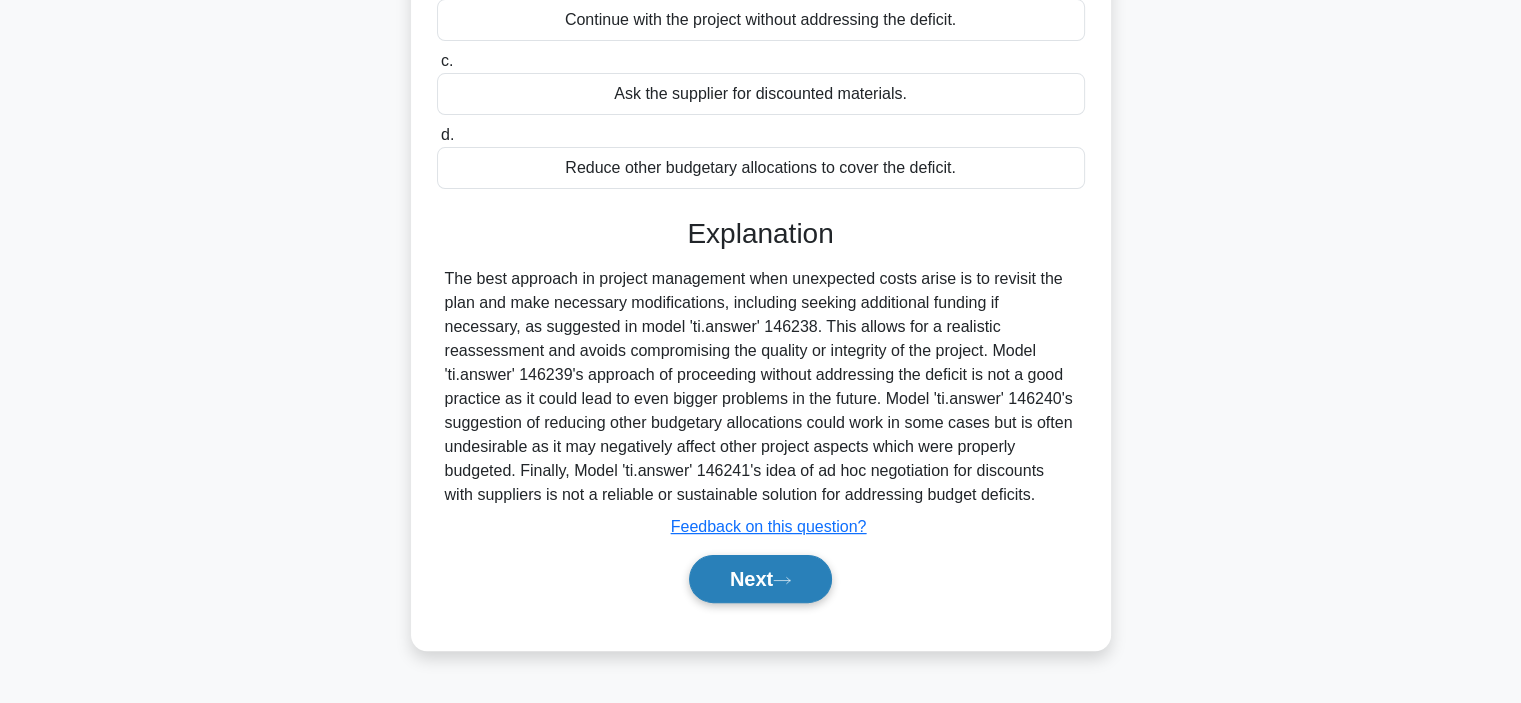 click on "Next" at bounding box center (760, 579) 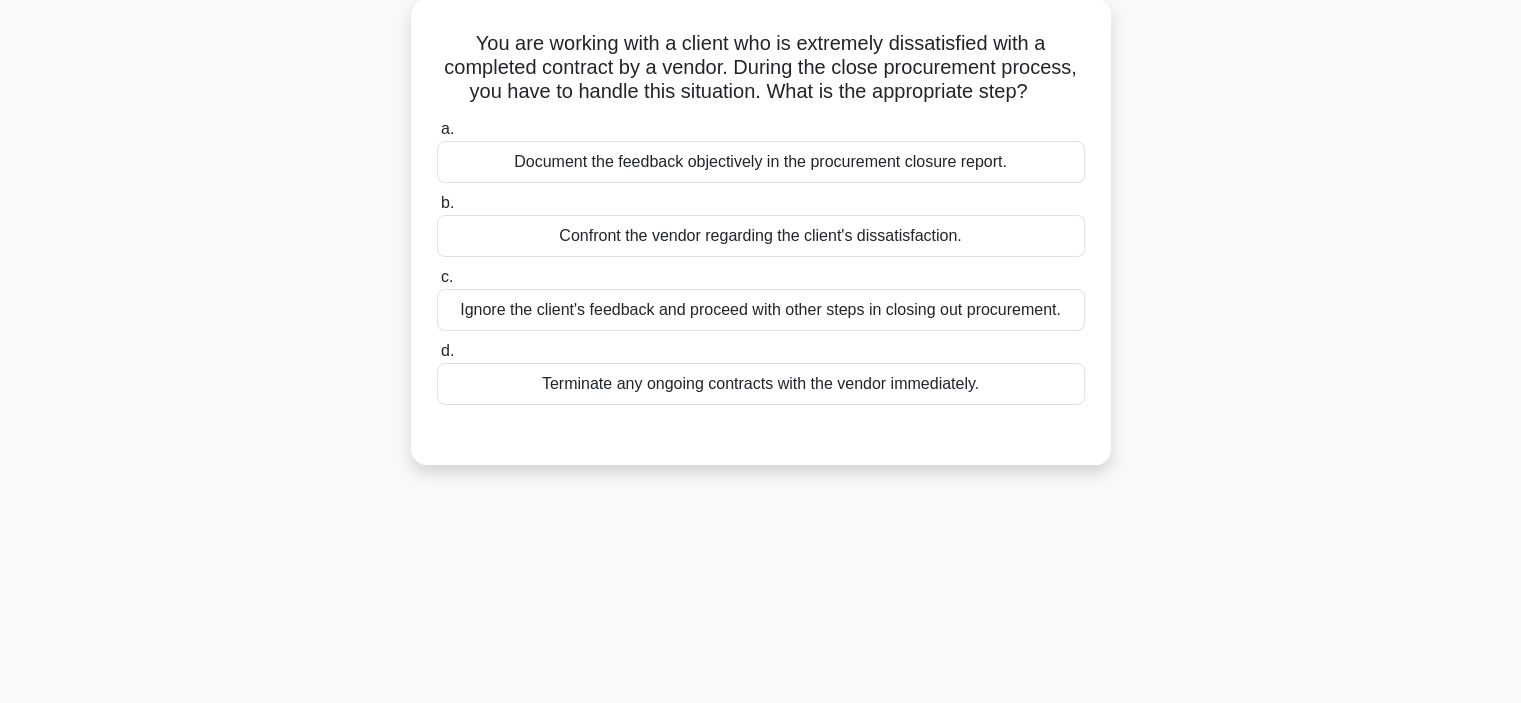 scroll, scrollTop: 0, scrollLeft: 0, axis: both 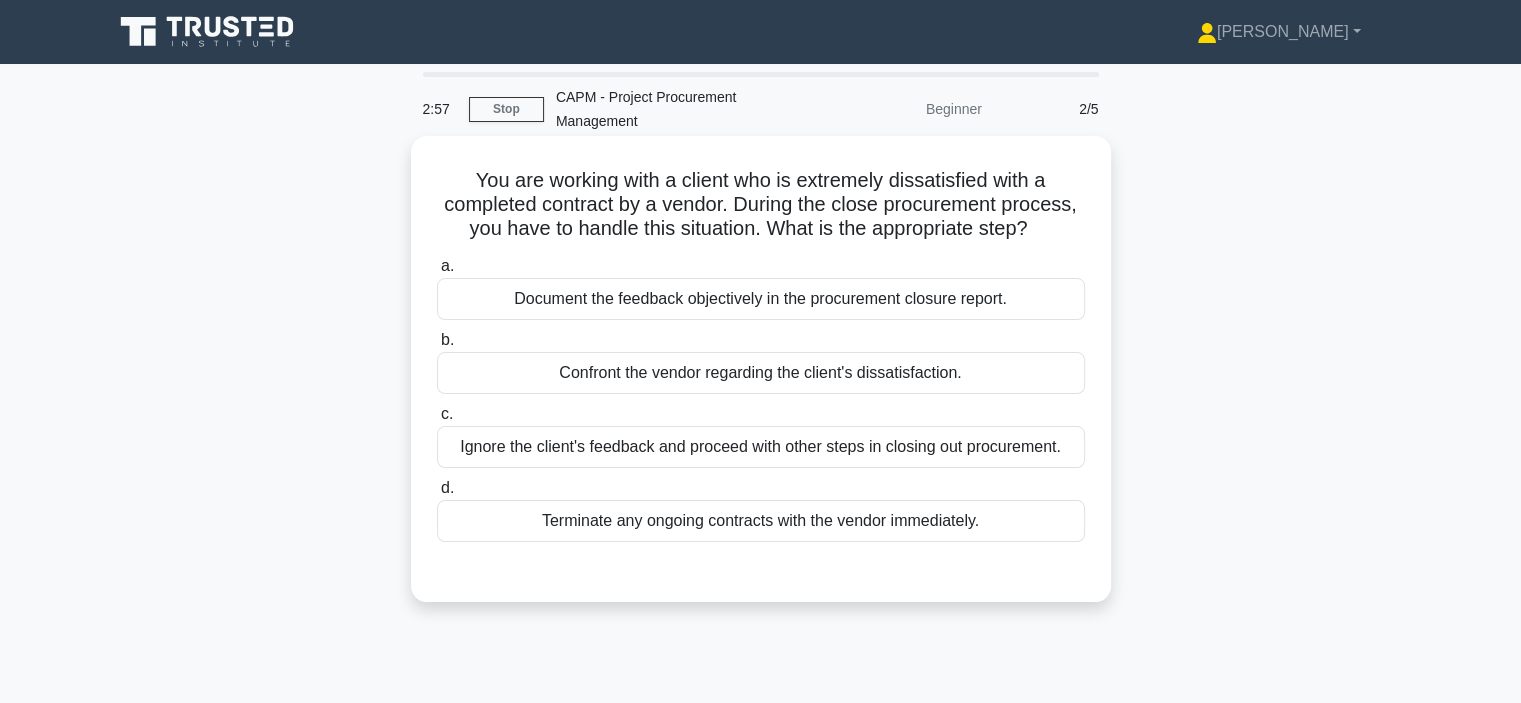 click on "Terminate any ongoing contracts with the vendor immediately." at bounding box center [761, 521] 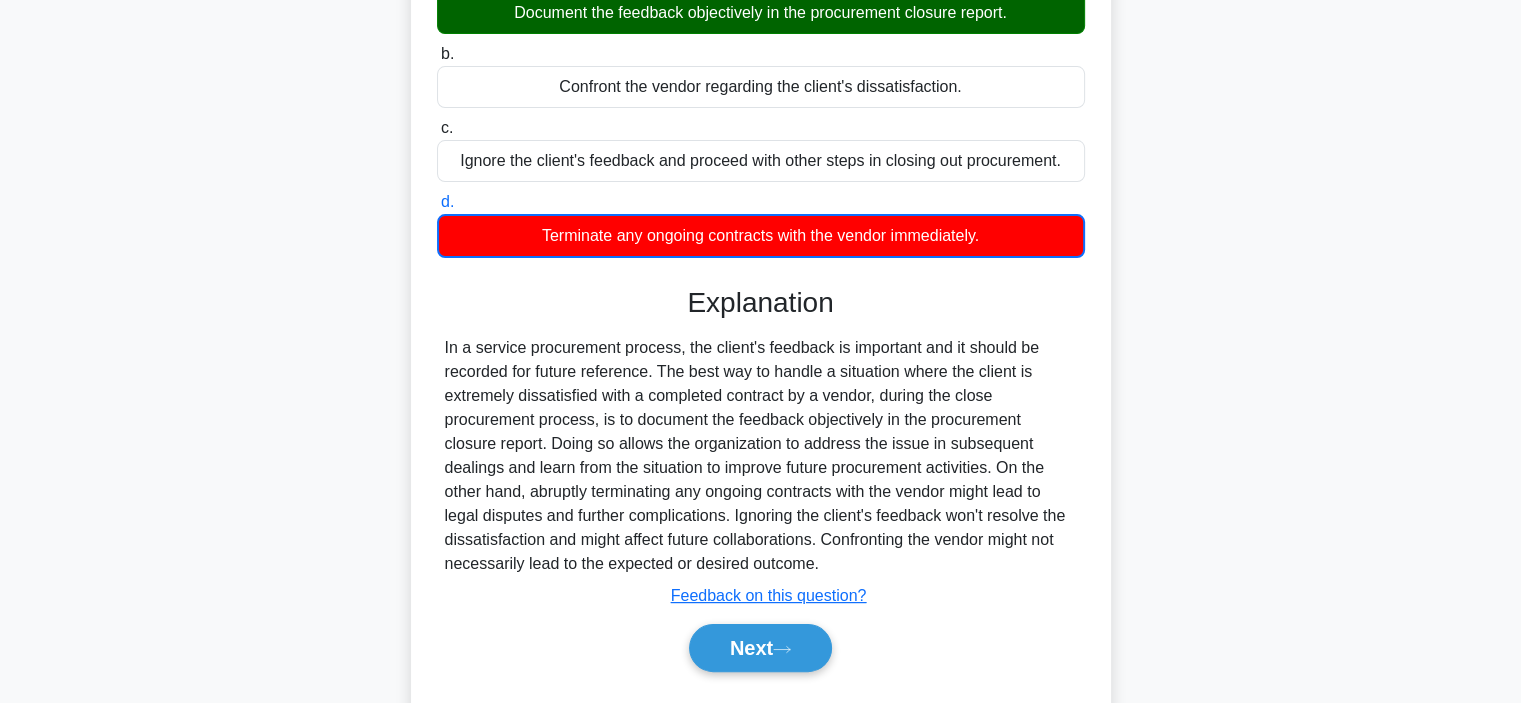 scroll, scrollTop: 377, scrollLeft: 0, axis: vertical 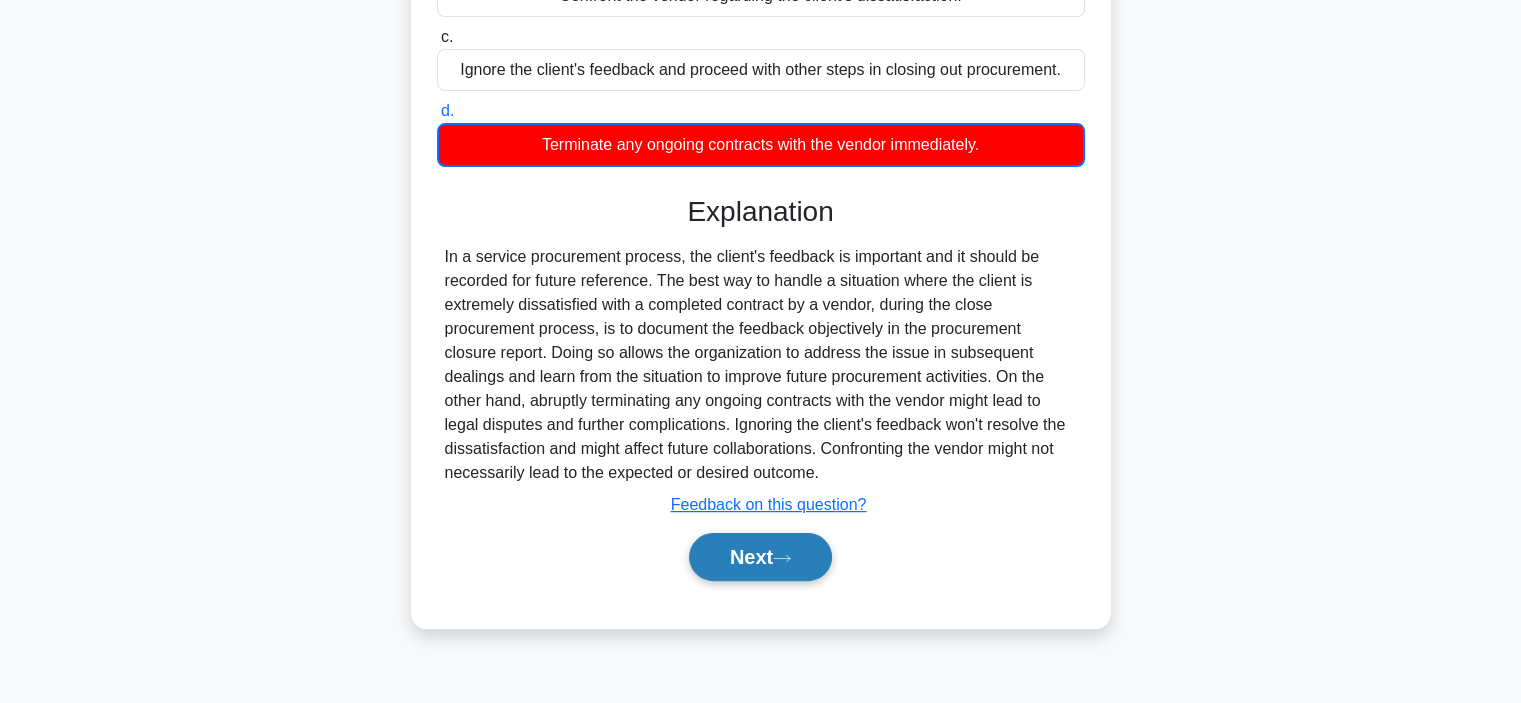 click on "Next" at bounding box center (760, 557) 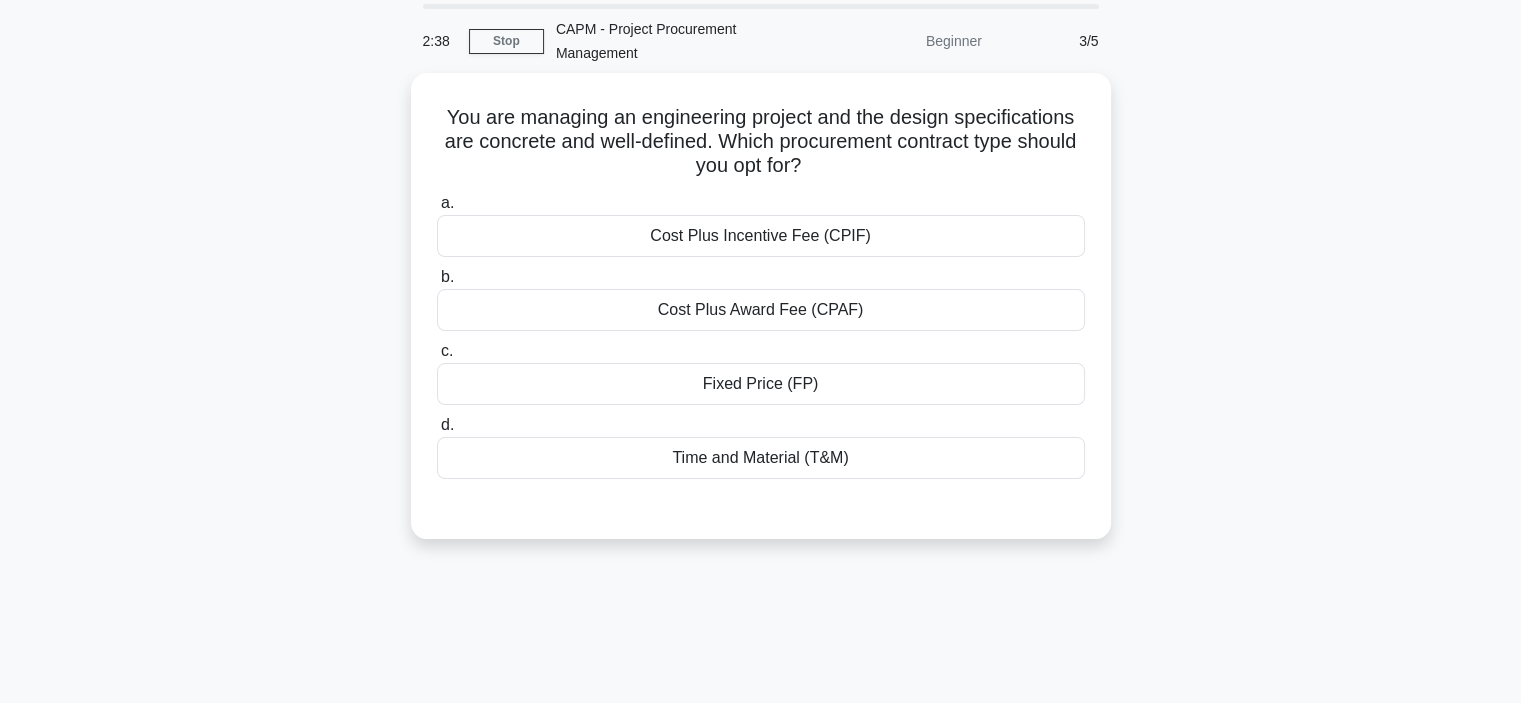 scroll, scrollTop: 66, scrollLeft: 0, axis: vertical 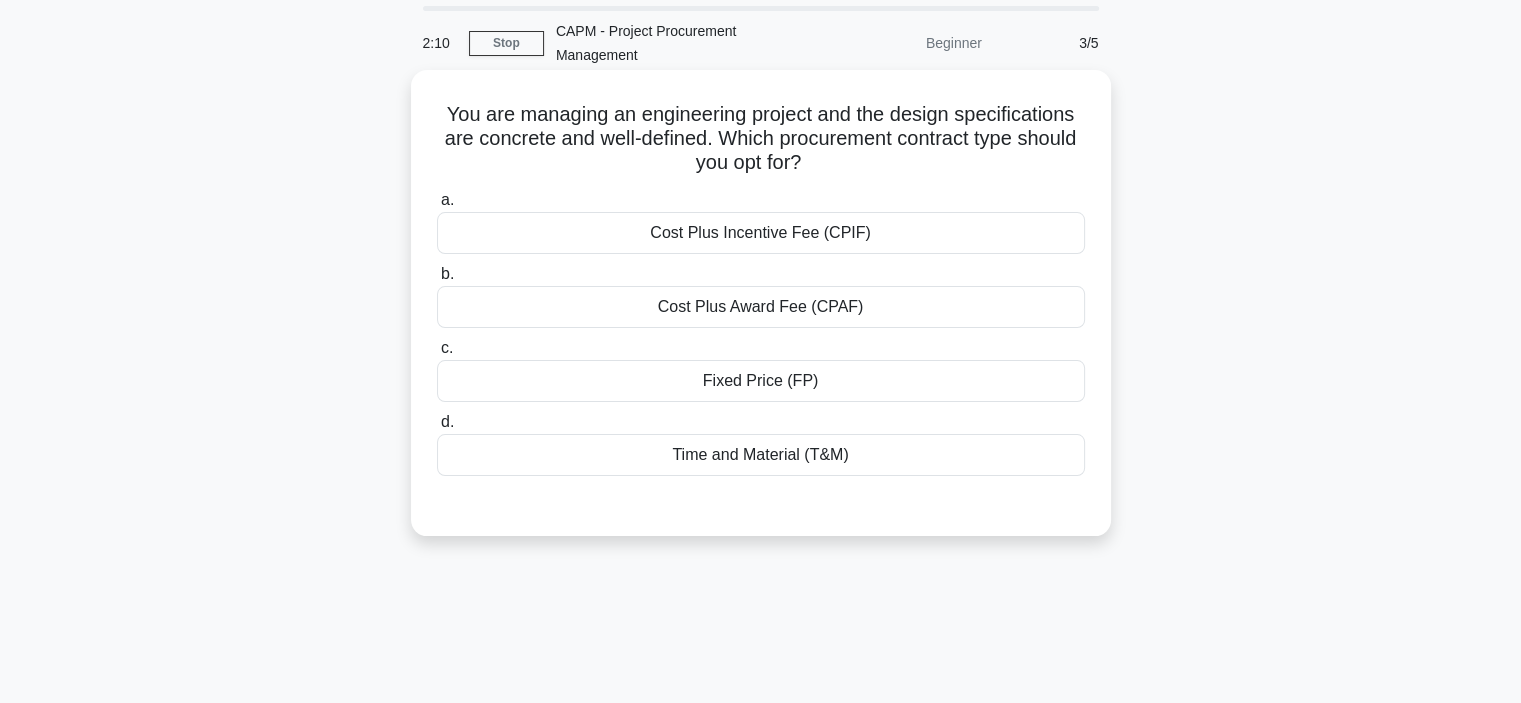 click on "Fixed Price (FP)" at bounding box center (761, 381) 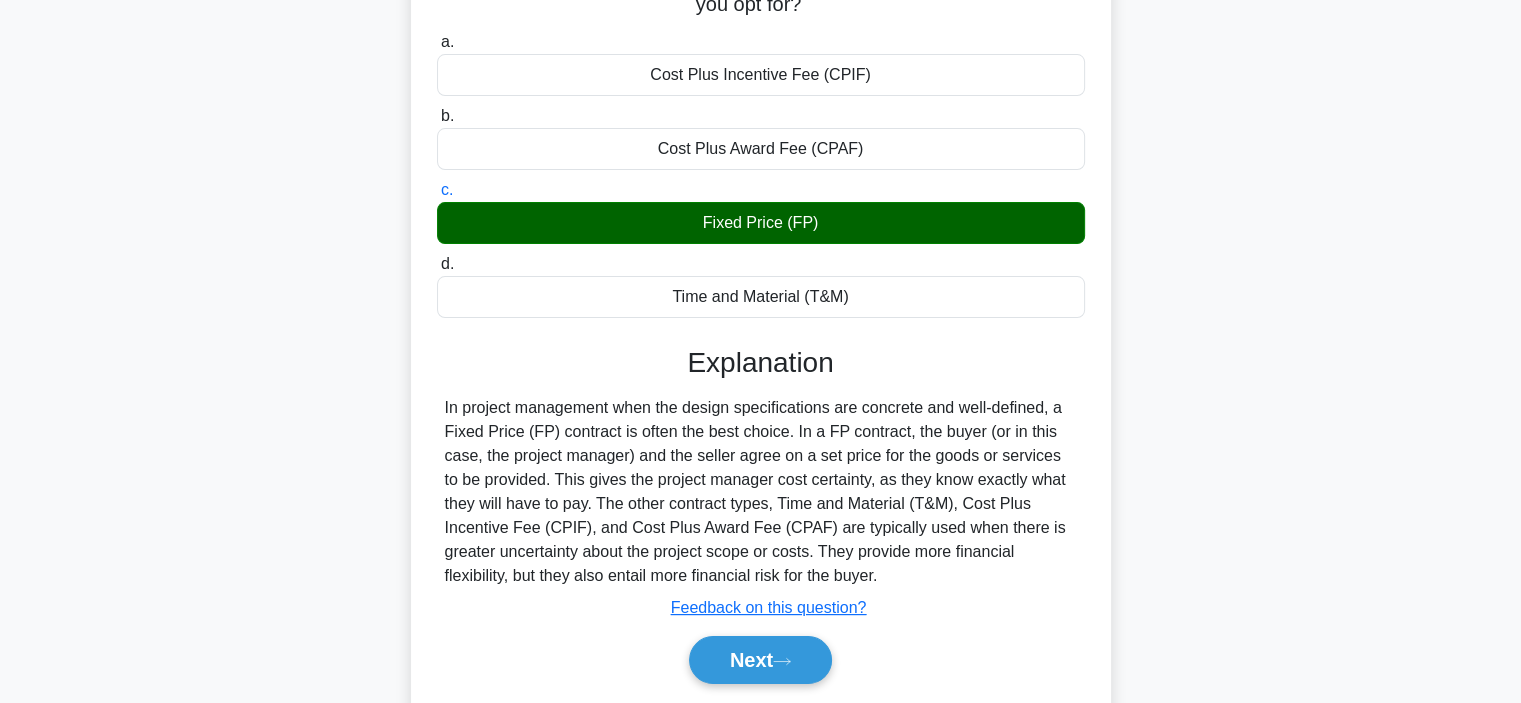 scroll, scrollTop: 229, scrollLeft: 0, axis: vertical 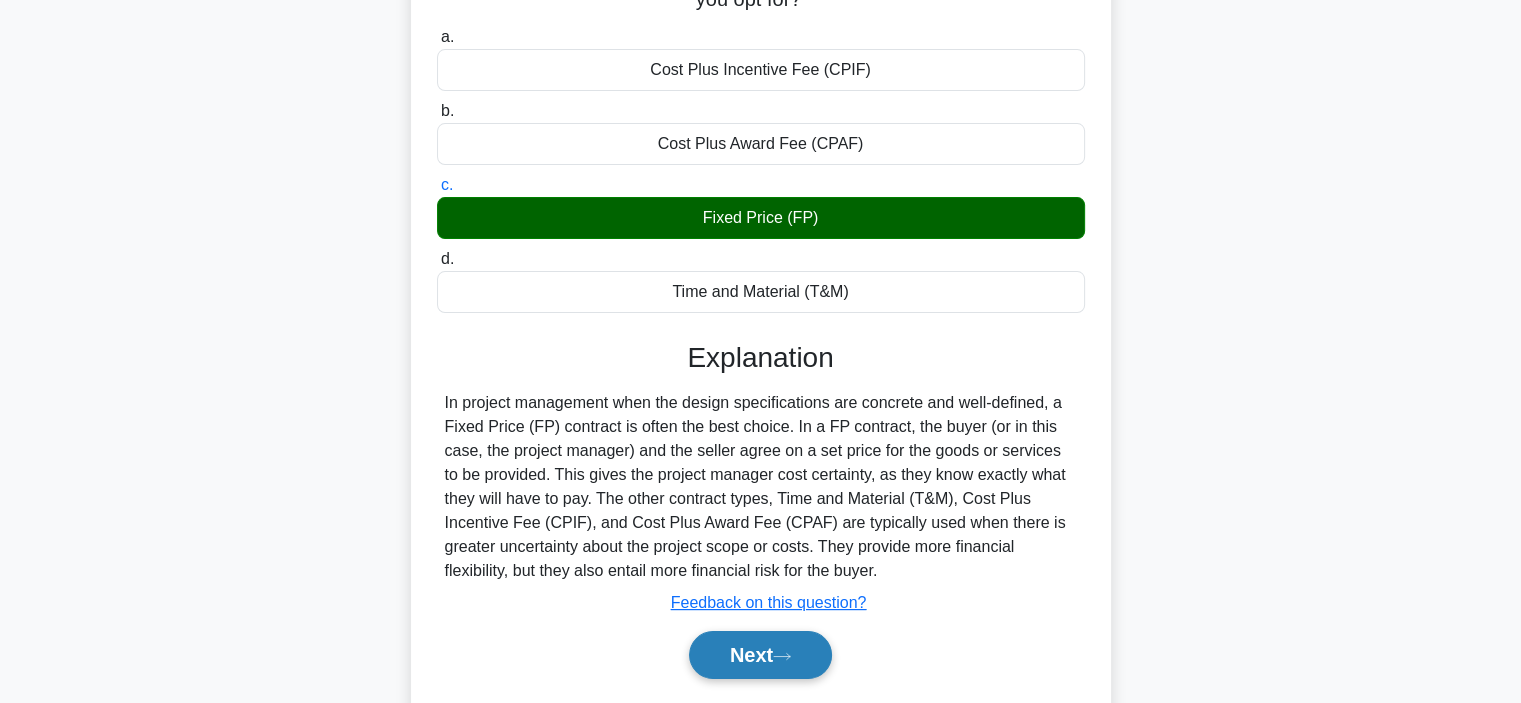 click on "Next" at bounding box center (760, 655) 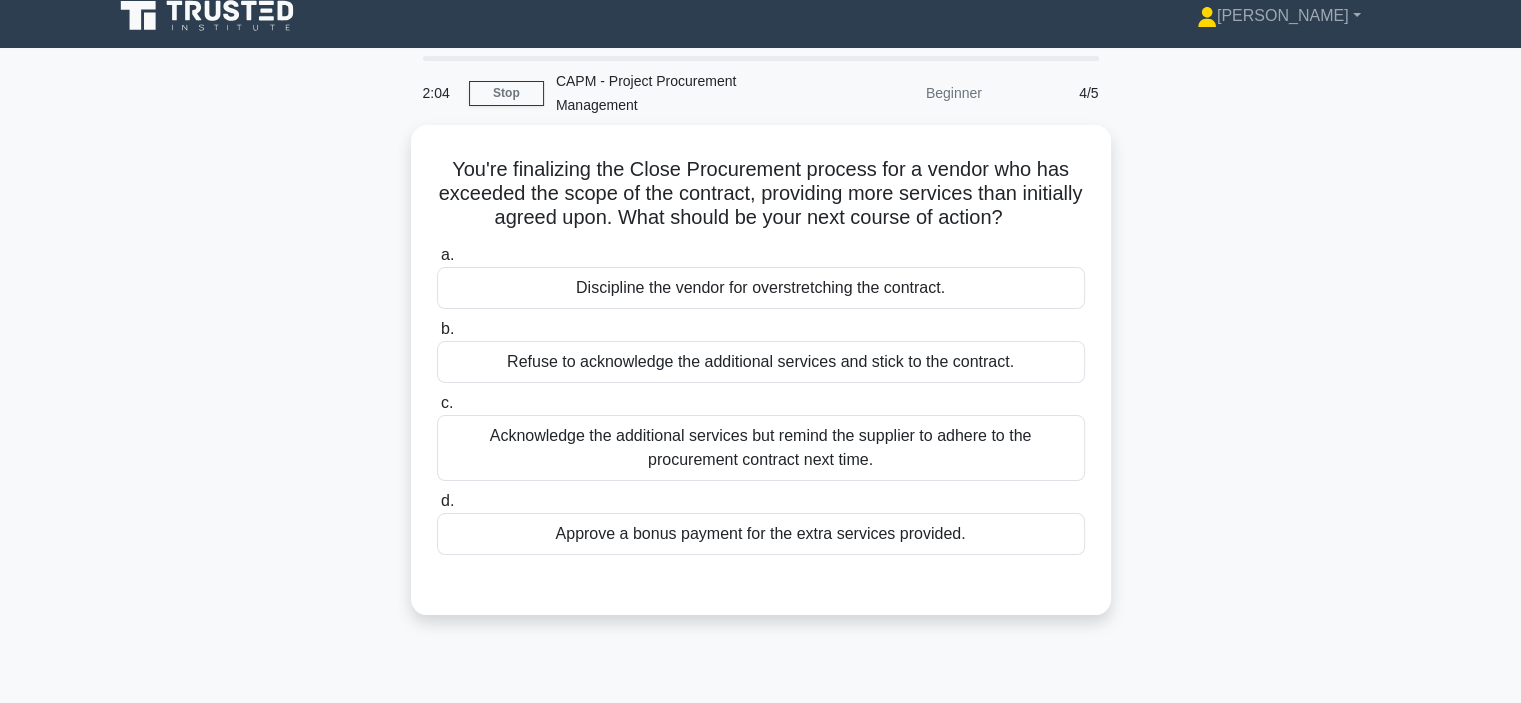 scroll, scrollTop: 13, scrollLeft: 0, axis: vertical 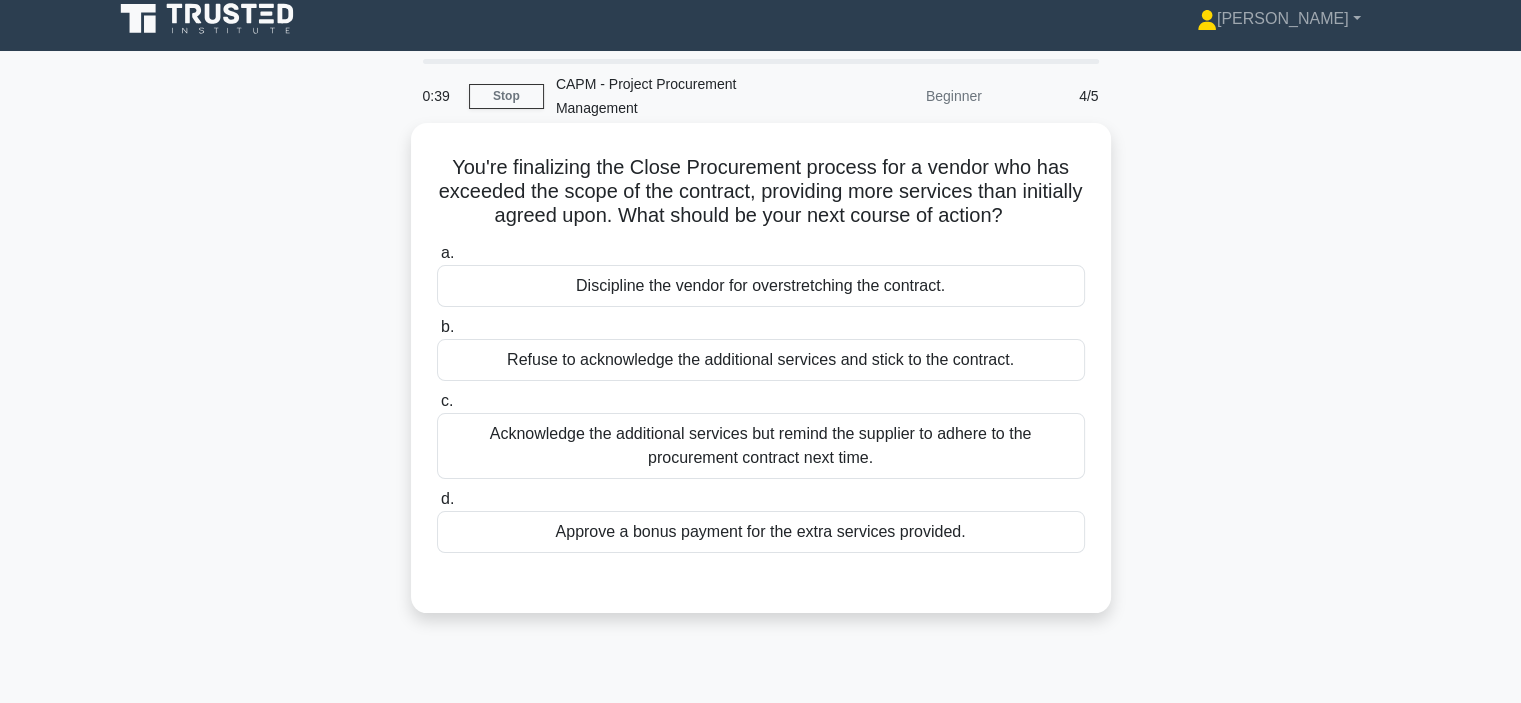 click on "Discipline the vendor for overstretching the contract." at bounding box center [761, 286] 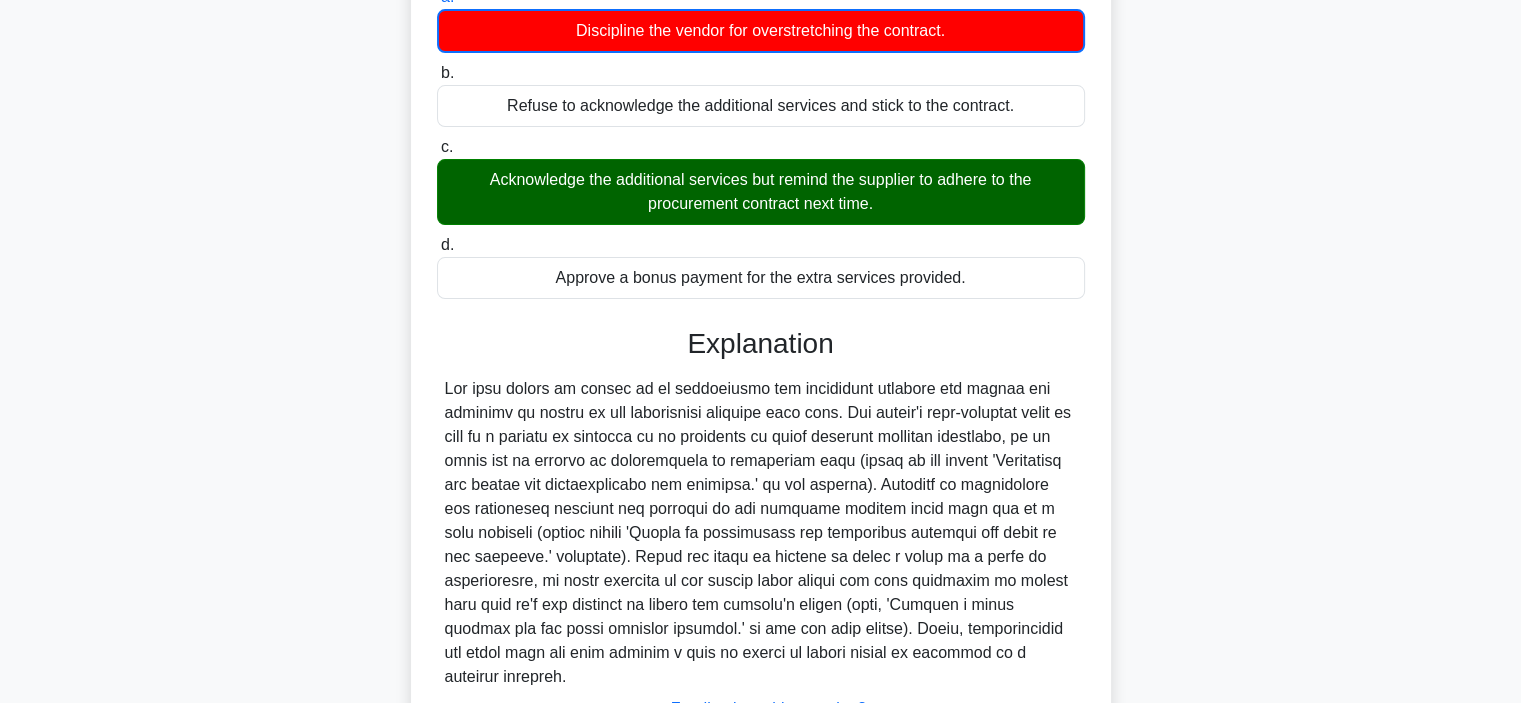 scroll, scrollTop: 434, scrollLeft: 0, axis: vertical 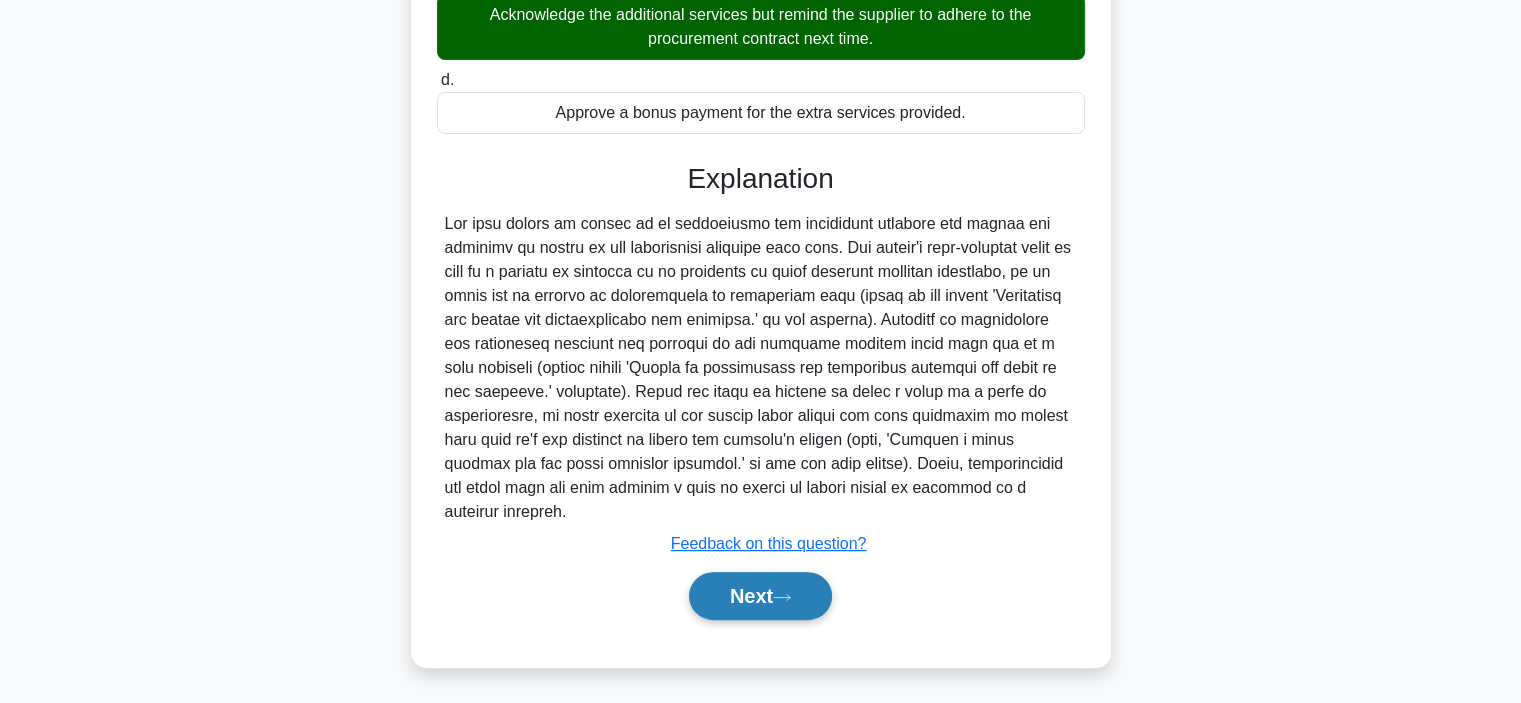 click on "Next" at bounding box center [760, 596] 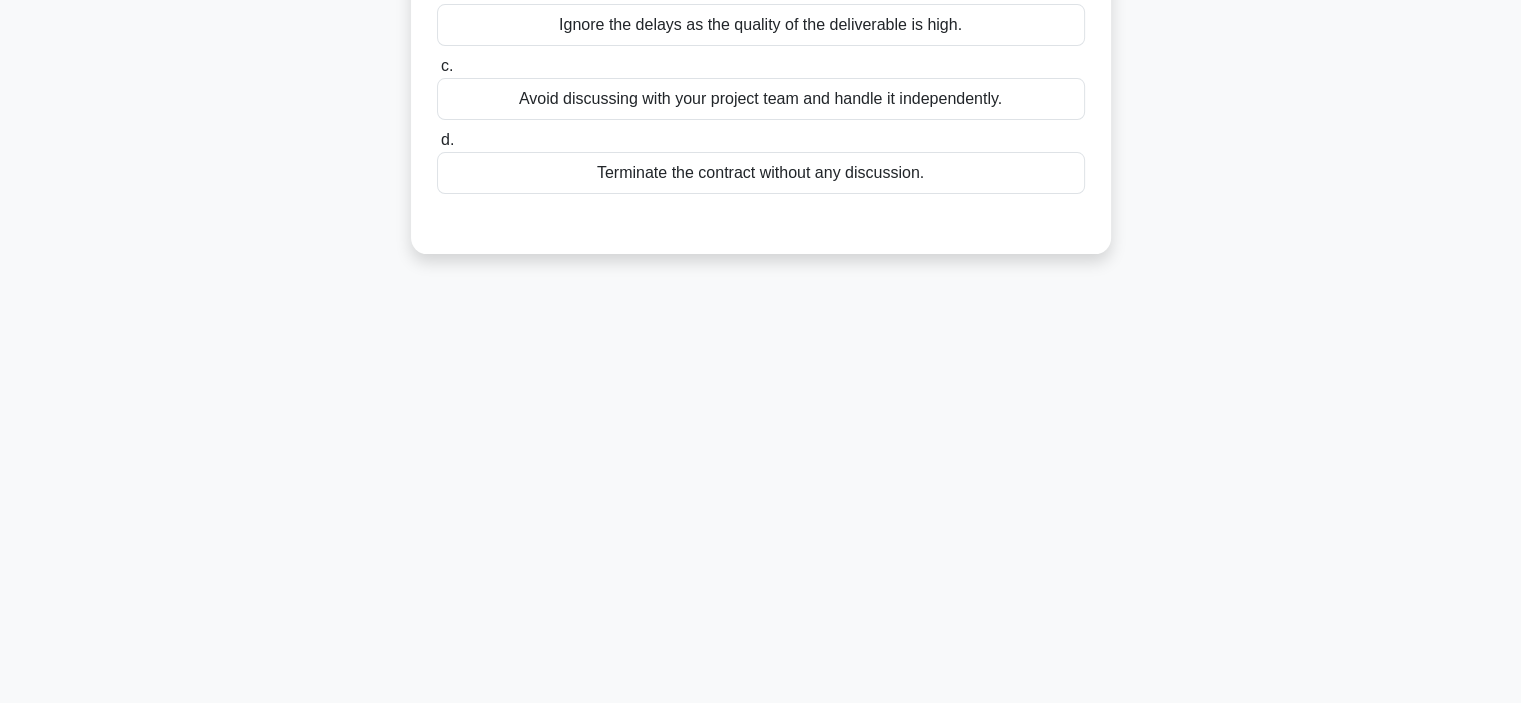 scroll, scrollTop: 0, scrollLeft: 0, axis: both 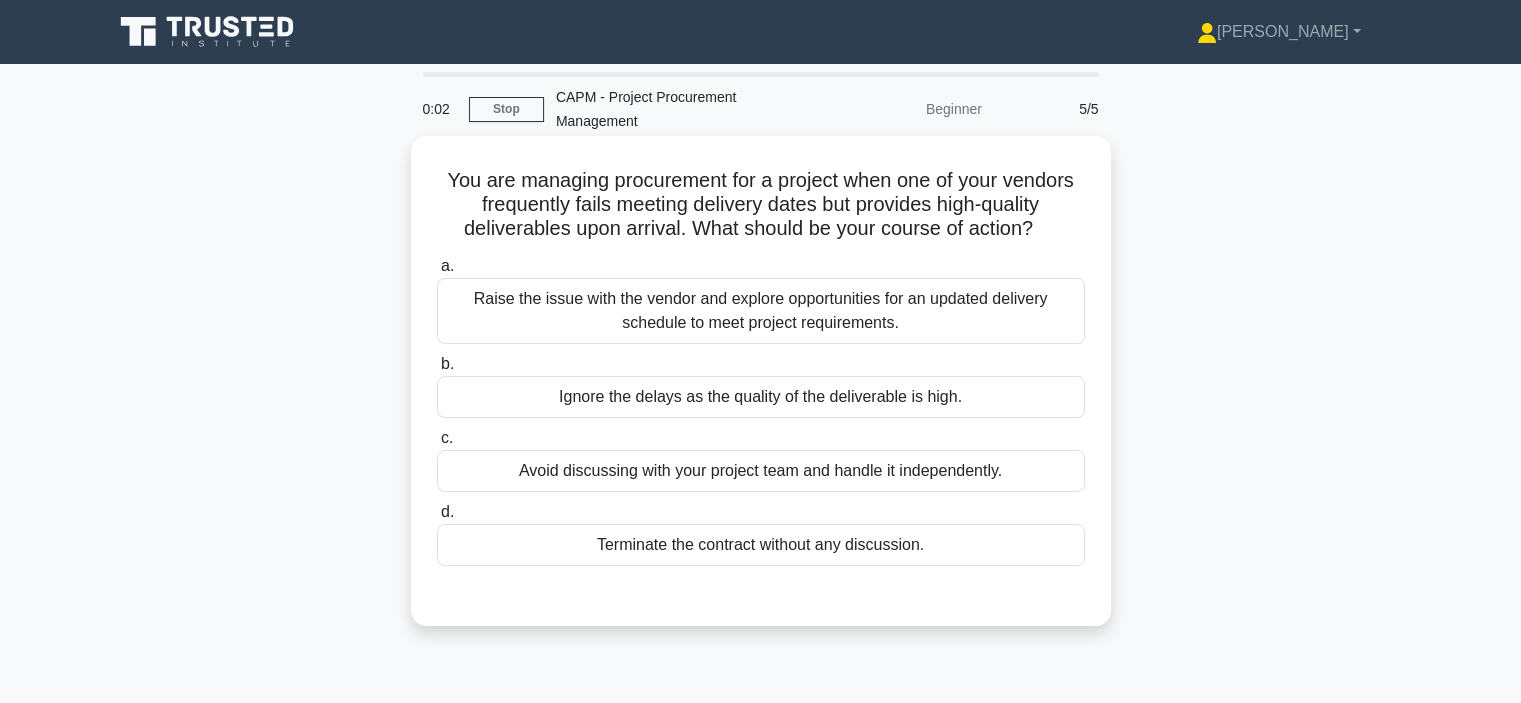 click on "Raise the issue with the vendor and explore opportunities for an updated delivery schedule to meet project requirements." at bounding box center (761, 311) 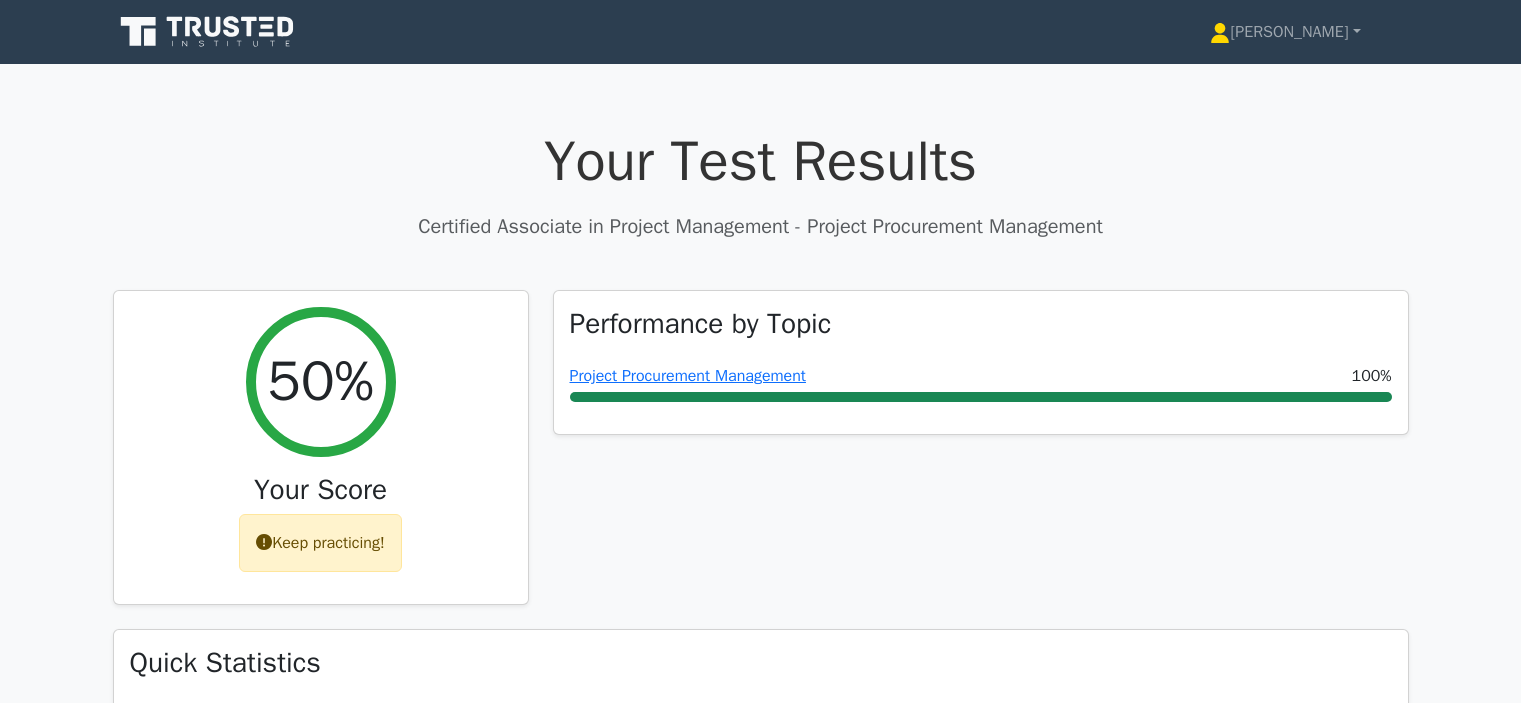 scroll, scrollTop: 0, scrollLeft: 0, axis: both 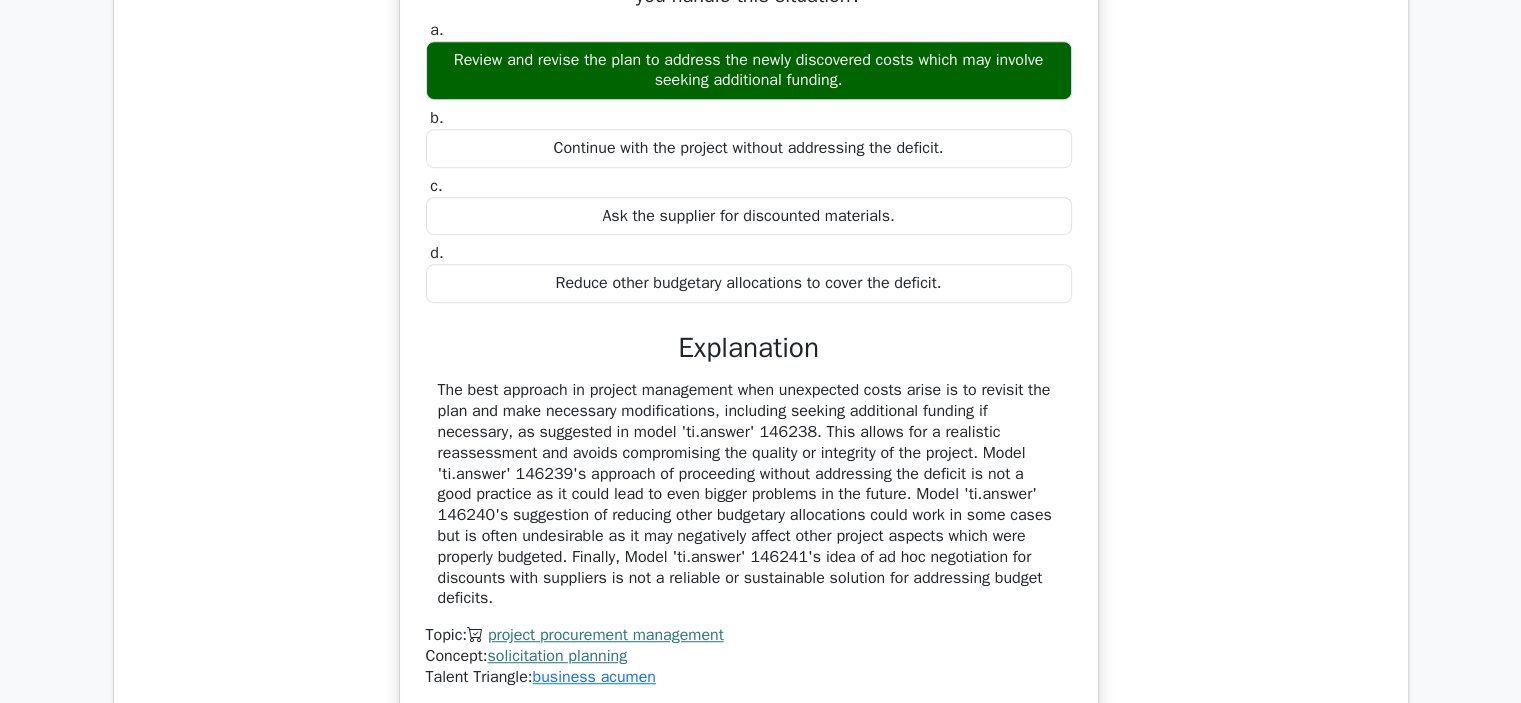 drag, startPoint x: 432, startPoint y: 384, endPoint x: 523, endPoint y: 585, distance: 220.63998 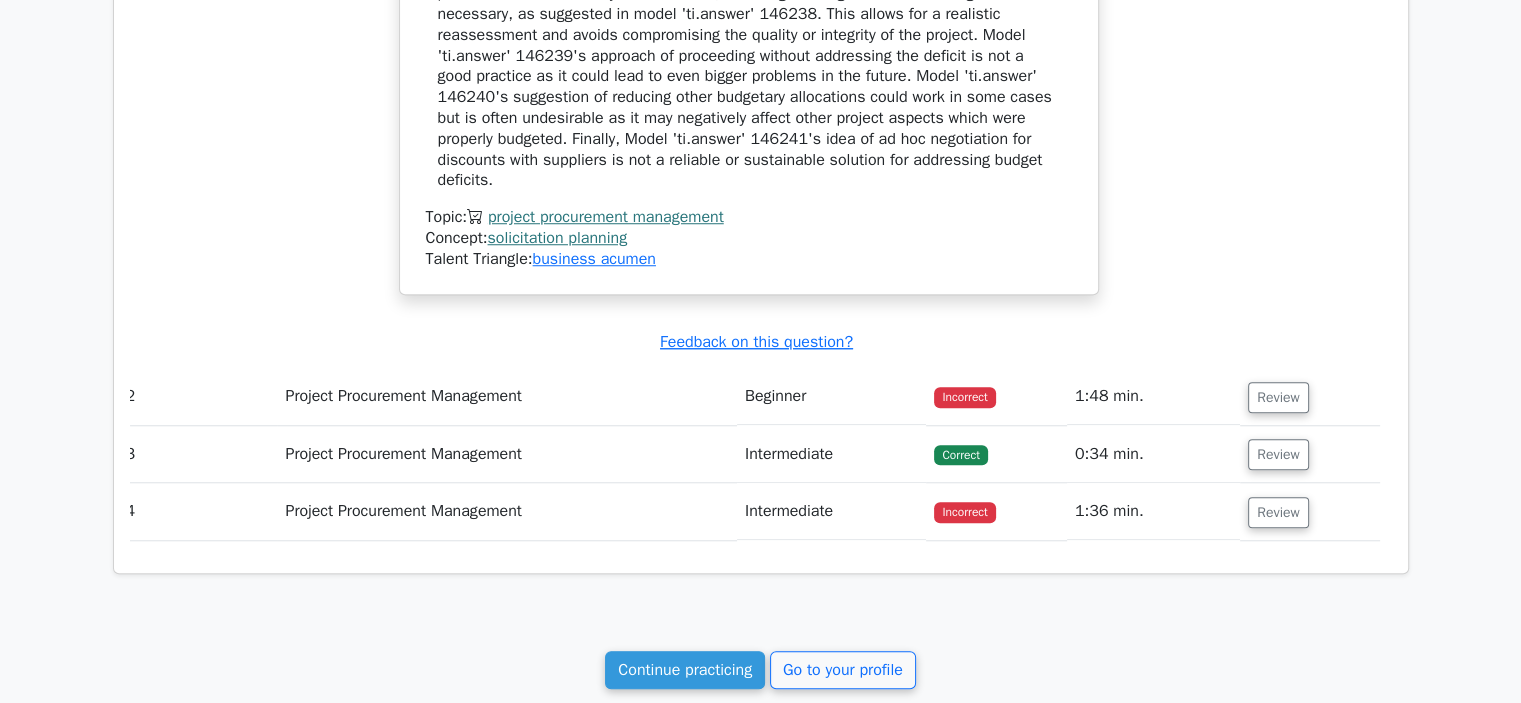 scroll, scrollTop: 1591, scrollLeft: 0, axis: vertical 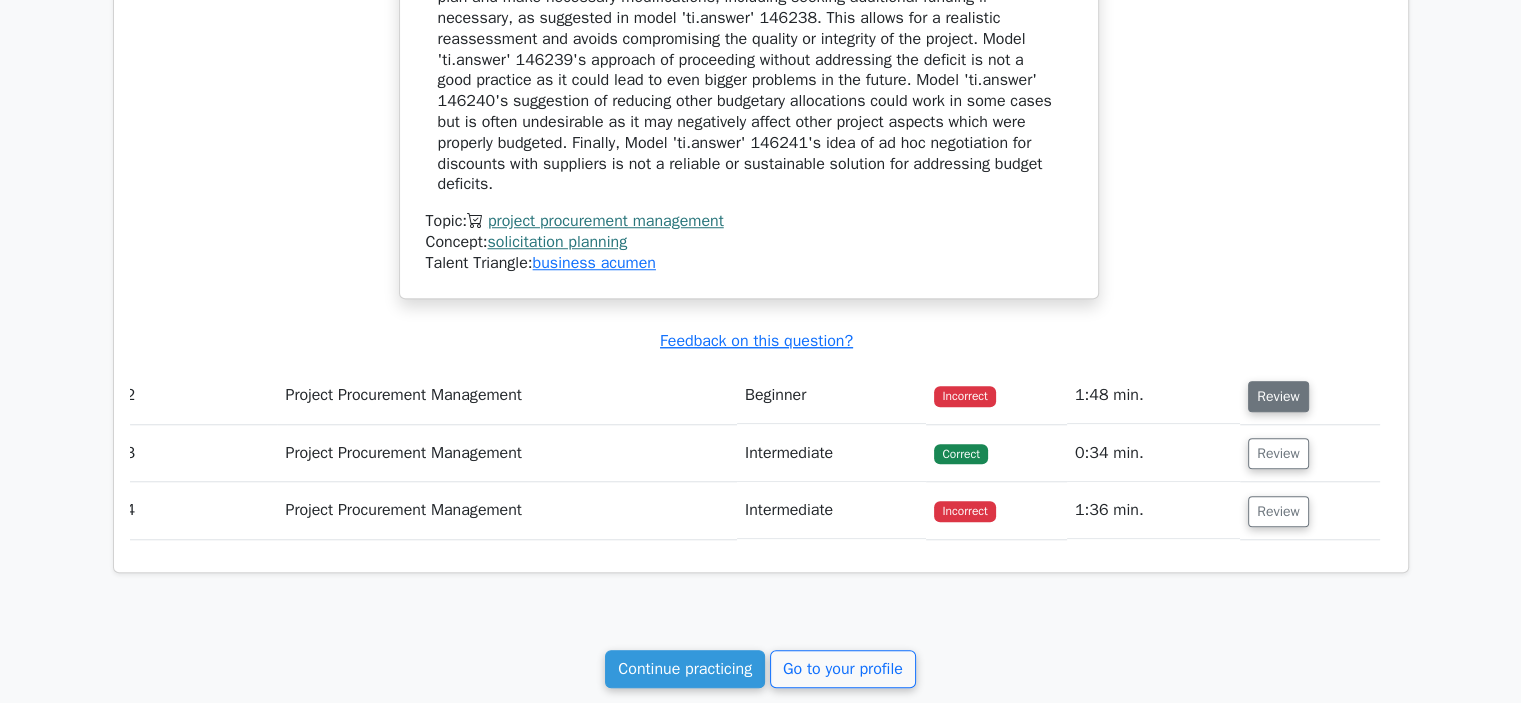 click on "Review" at bounding box center [1278, 396] 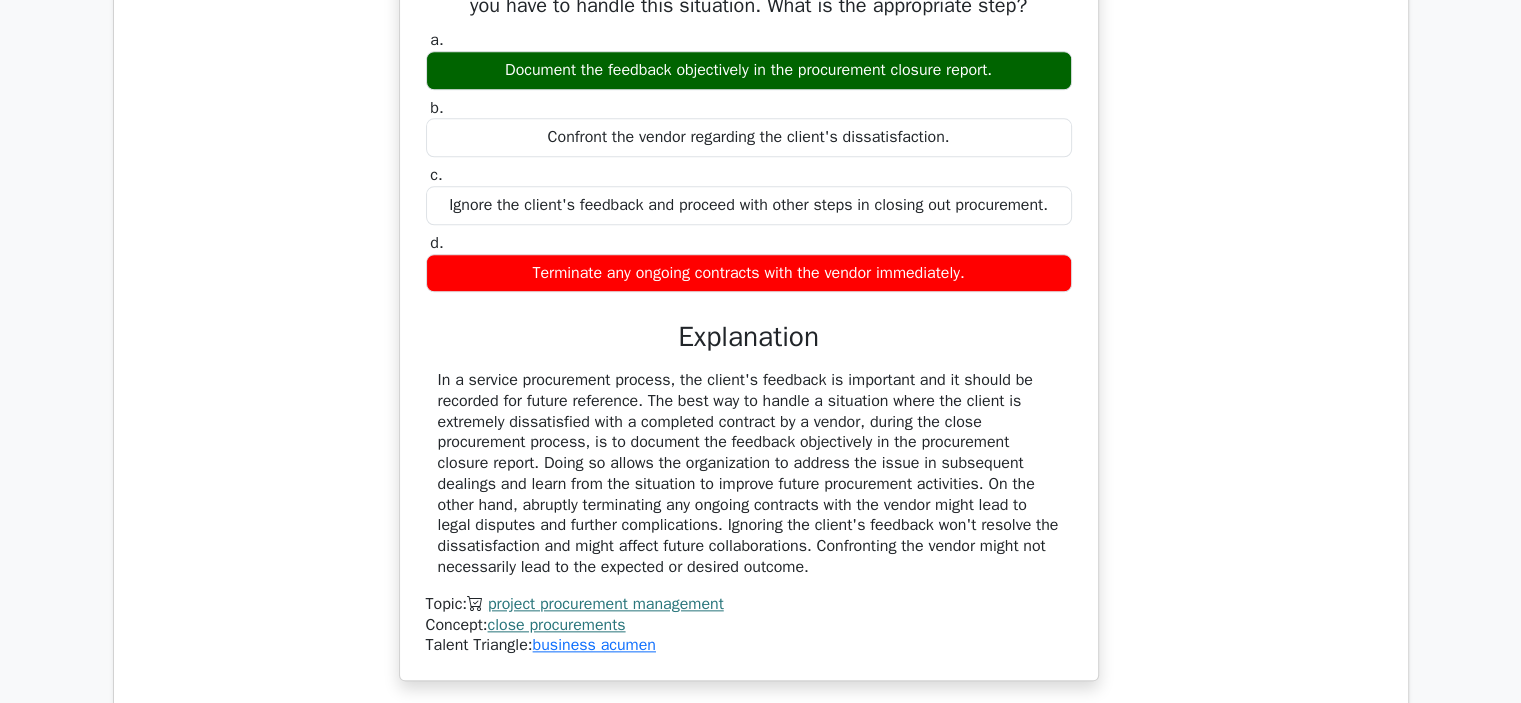 scroll, scrollTop: 2099, scrollLeft: 0, axis: vertical 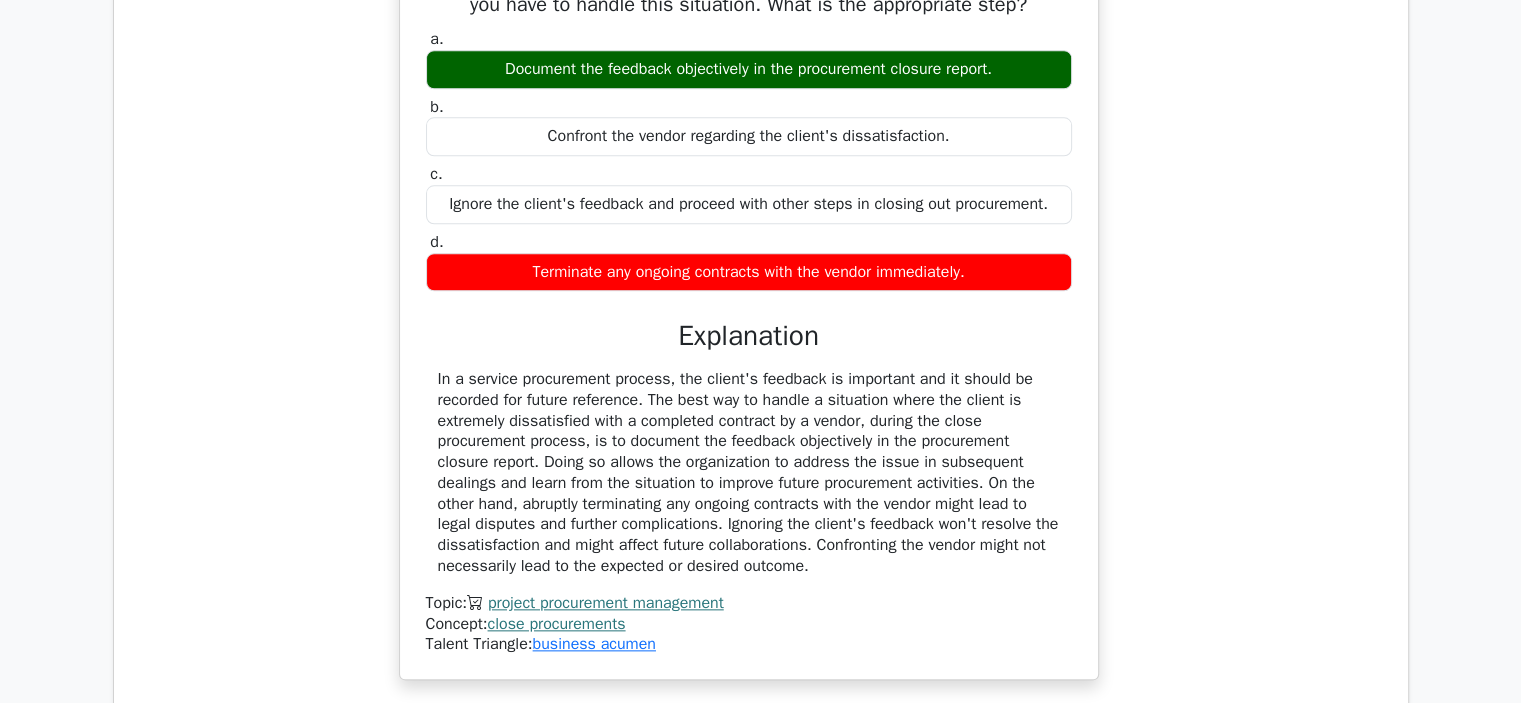 drag, startPoint x: 437, startPoint y: 370, endPoint x: 875, endPoint y: 559, distance: 477.03772 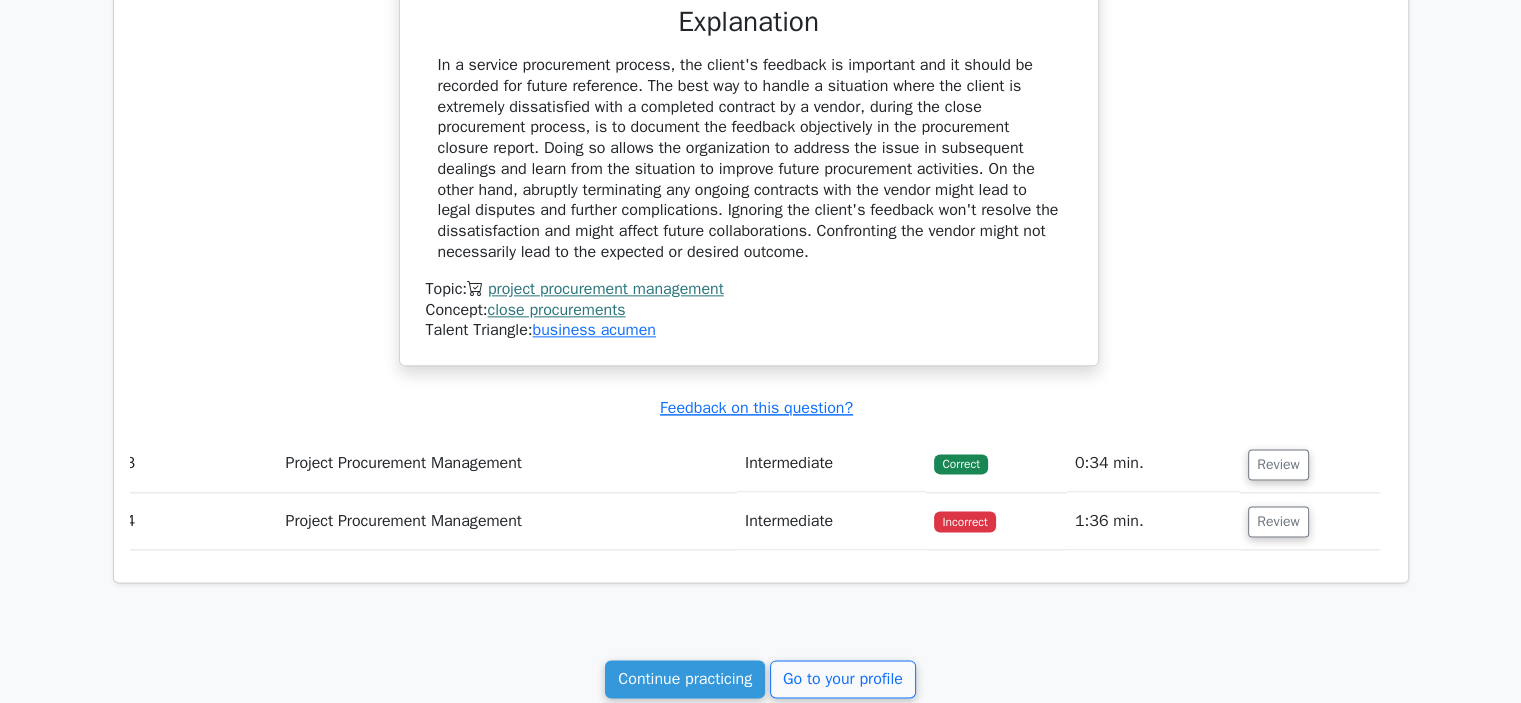 scroll, scrollTop: 2419, scrollLeft: 0, axis: vertical 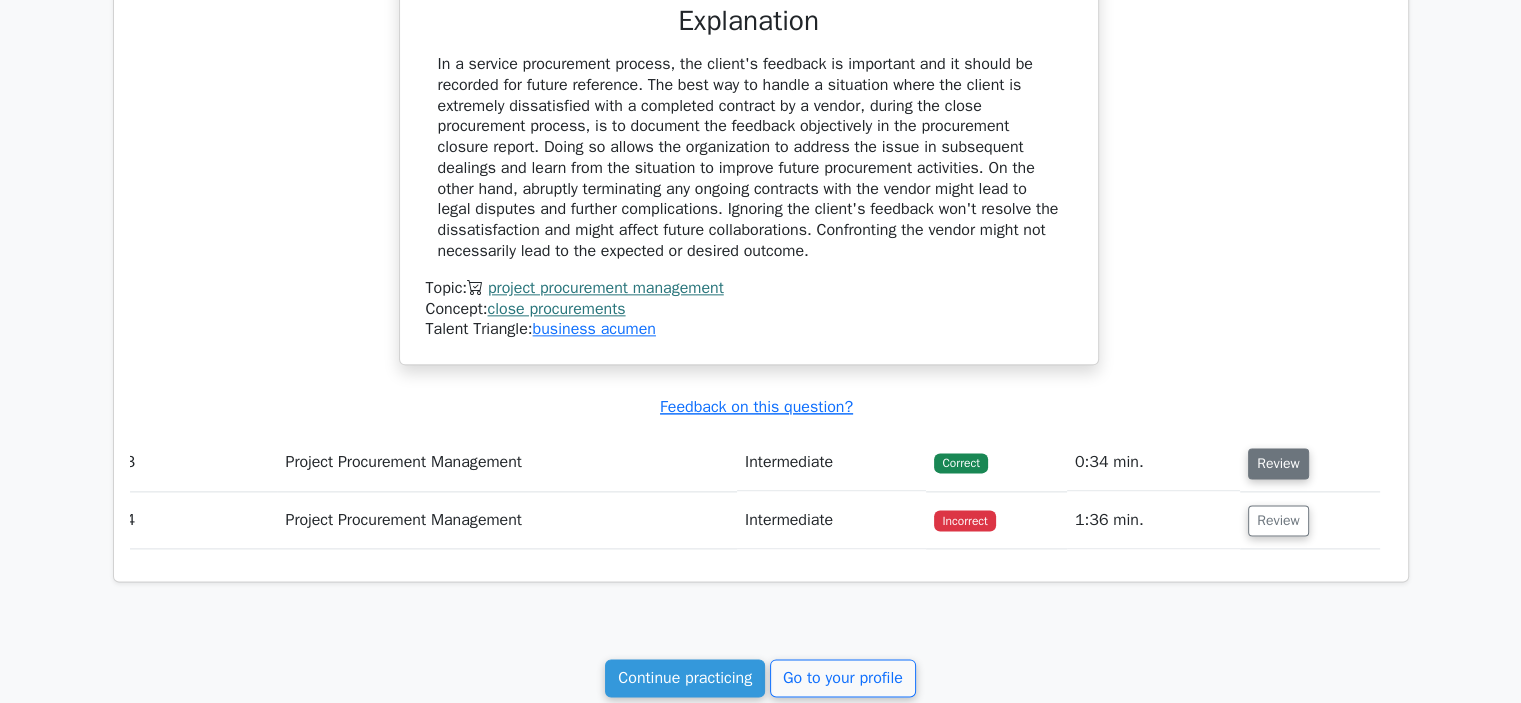 click on "Review" at bounding box center [1278, 463] 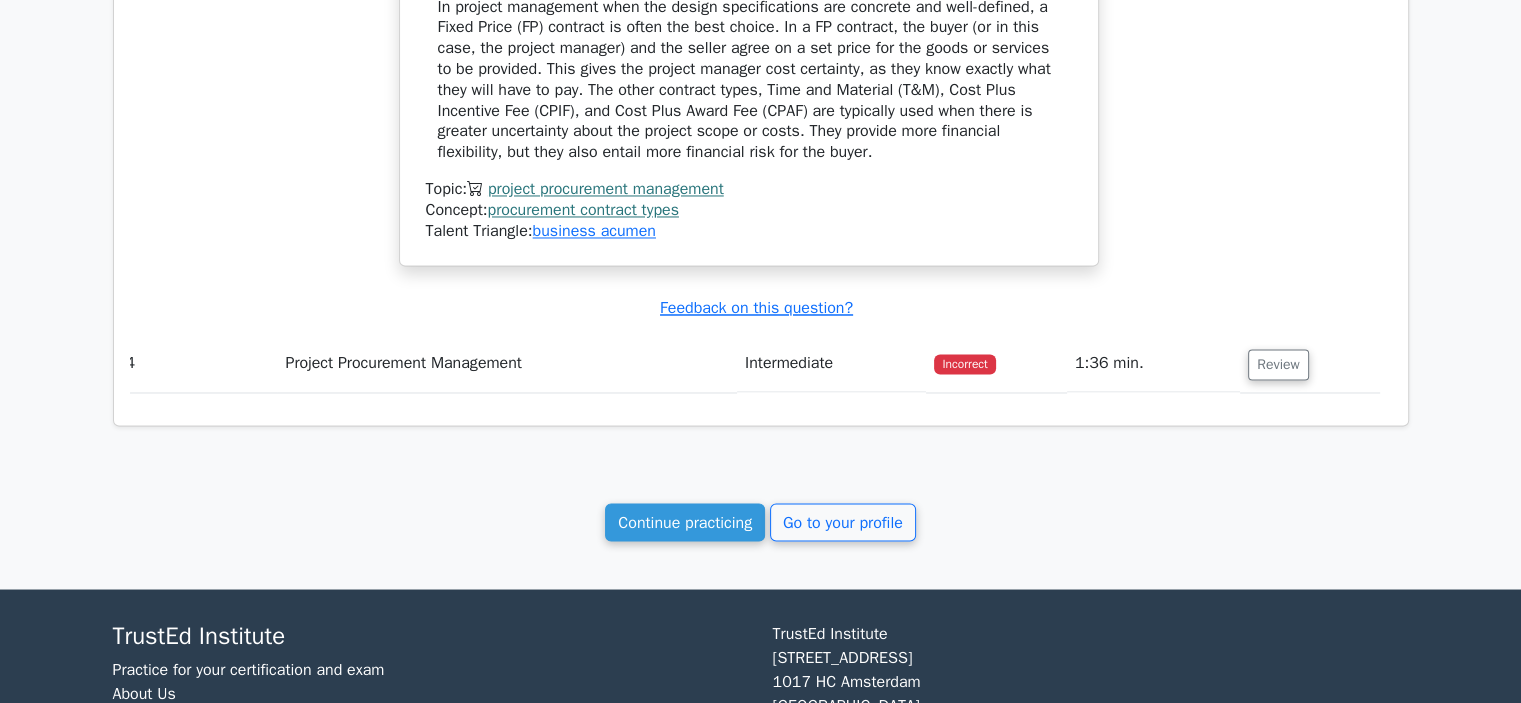scroll, scrollTop: 3375, scrollLeft: 0, axis: vertical 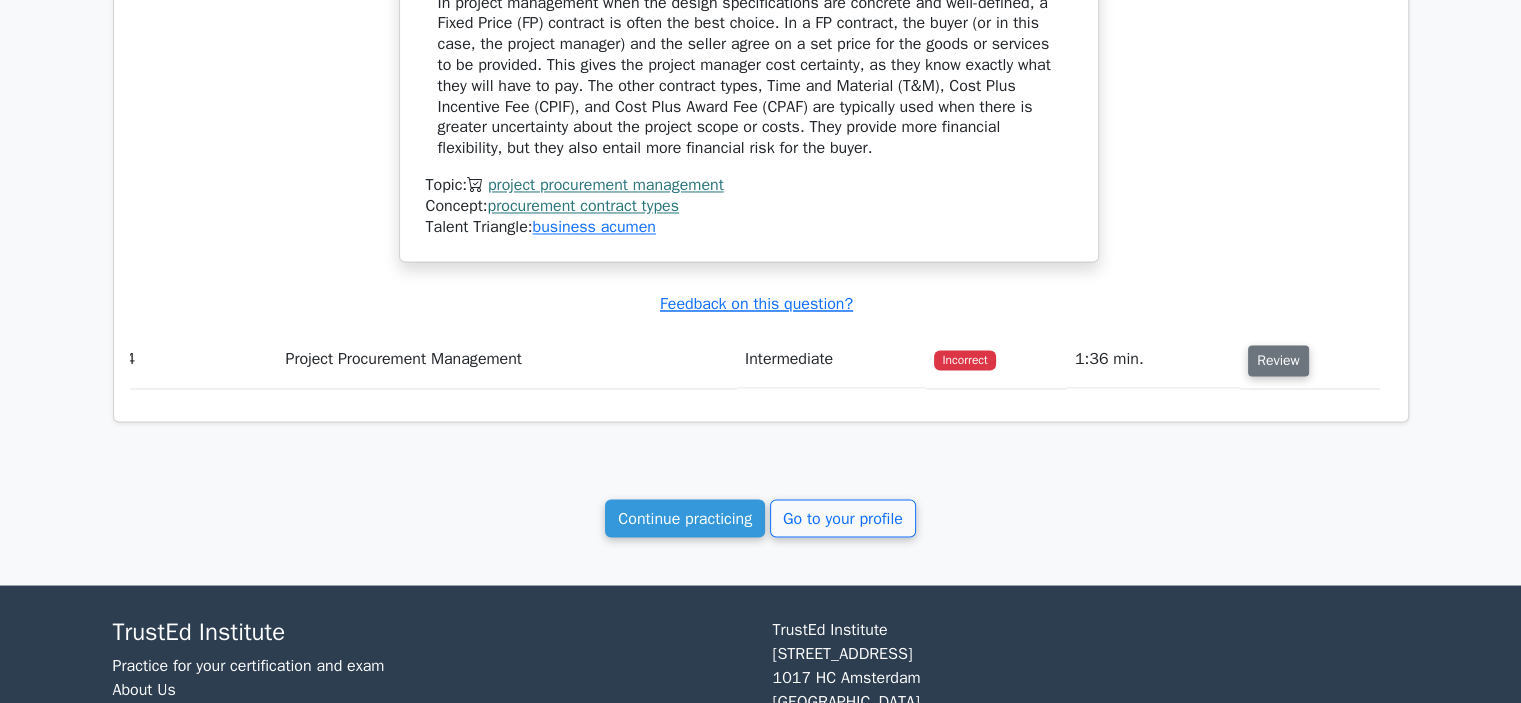 click on "Review" at bounding box center [1278, 360] 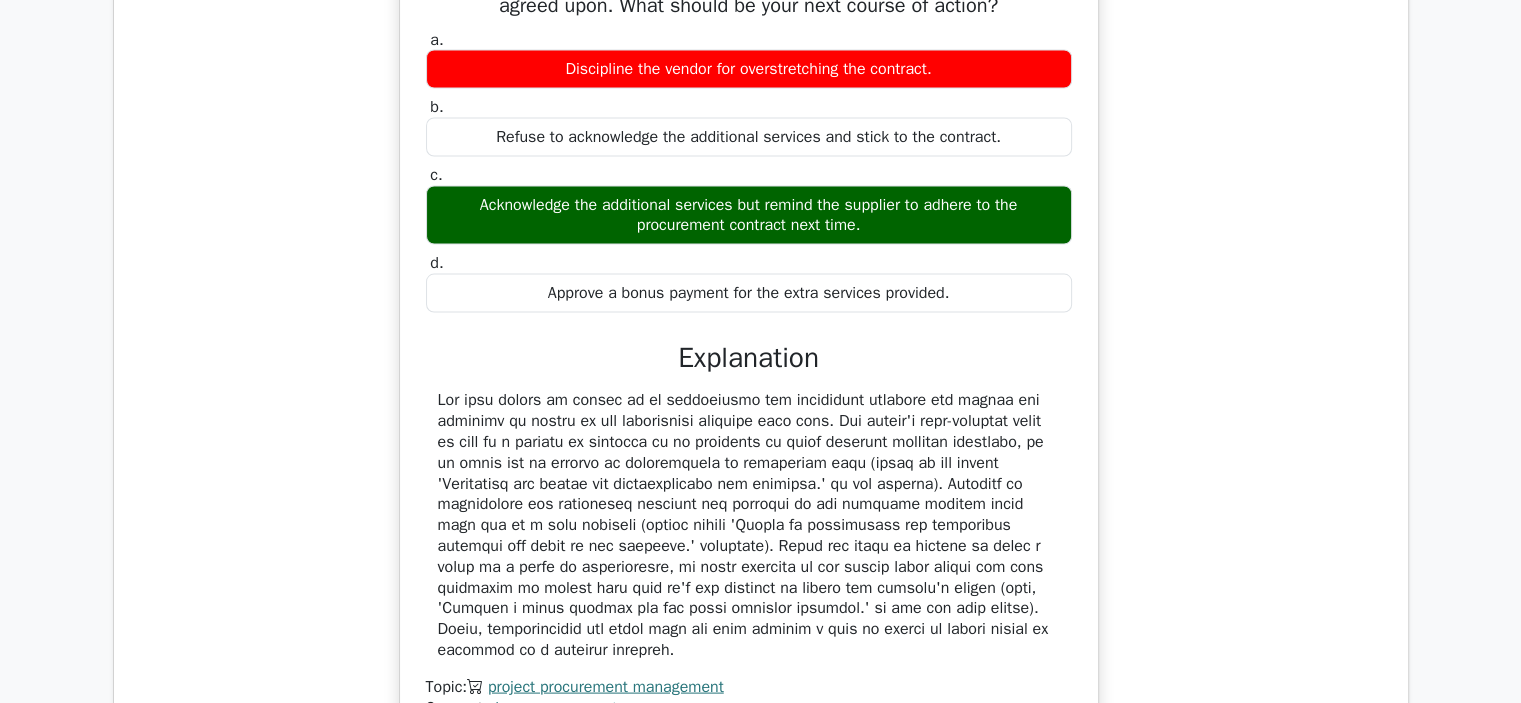 scroll, scrollTop: 3923, scrollLeft: 0, axis: vertical 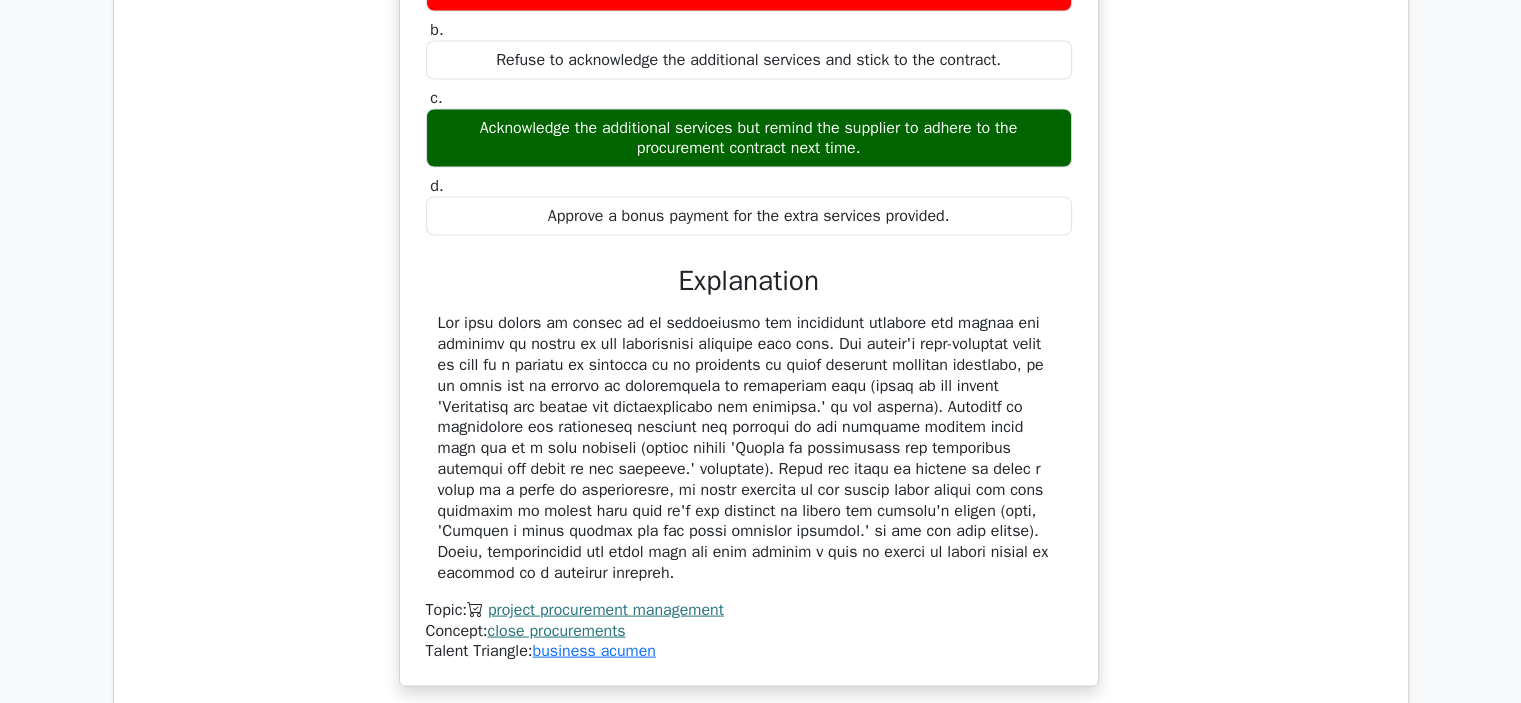 drag, startPoint x: 438, startPoint y: 314, endPoint x: 672, endPoint y: 558, distance: 338.07098 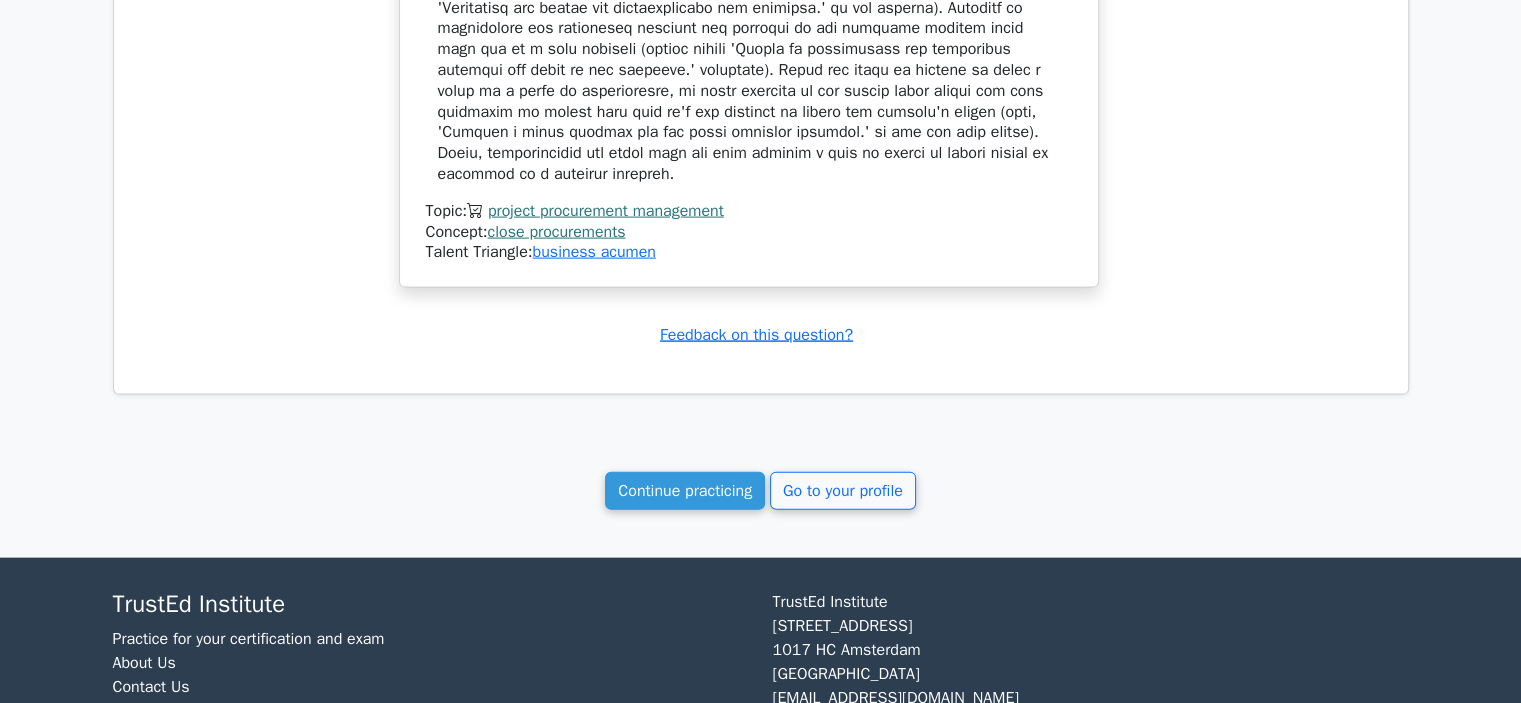scroll, scrollTop: 4323, scrollLeft: 0, axis: vertical 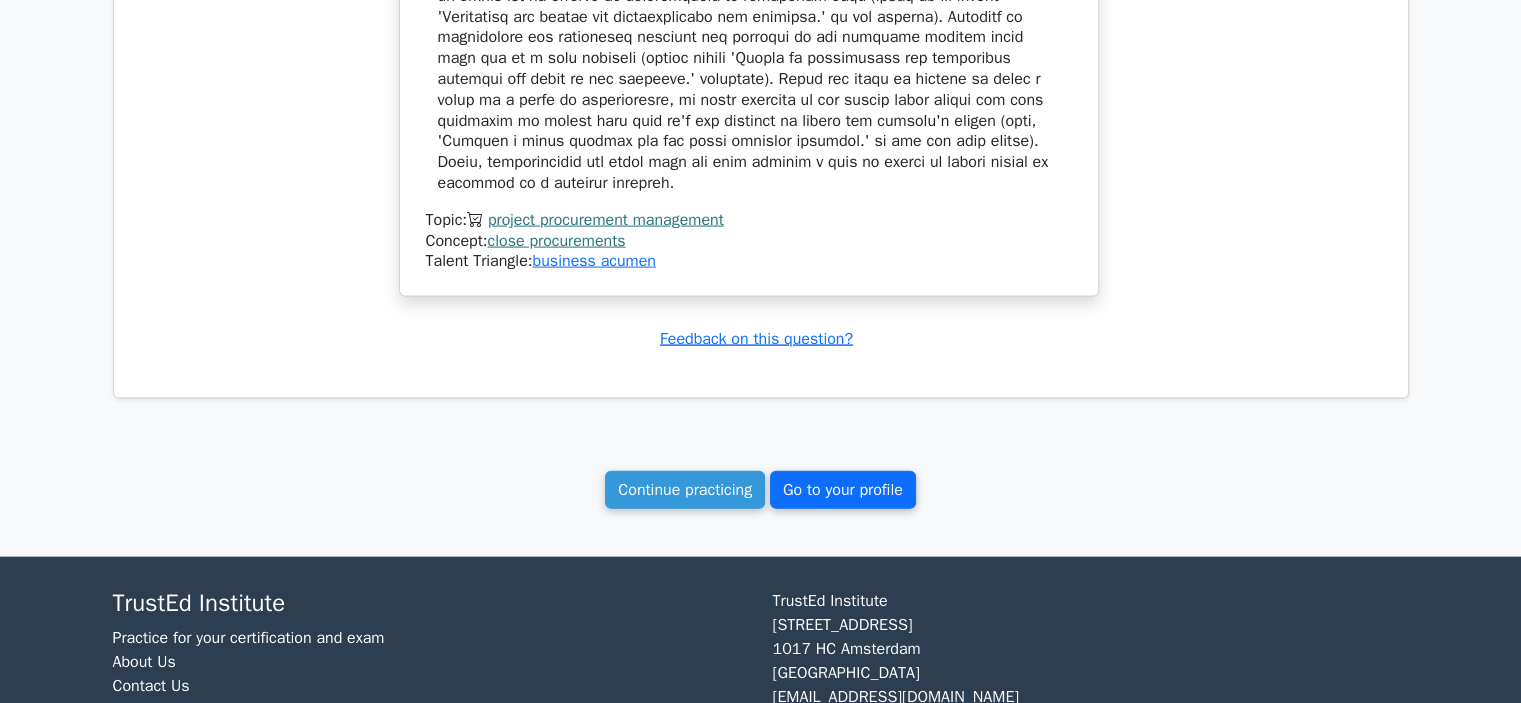 click on "Go to your profile" at bounding box center [843, 490] 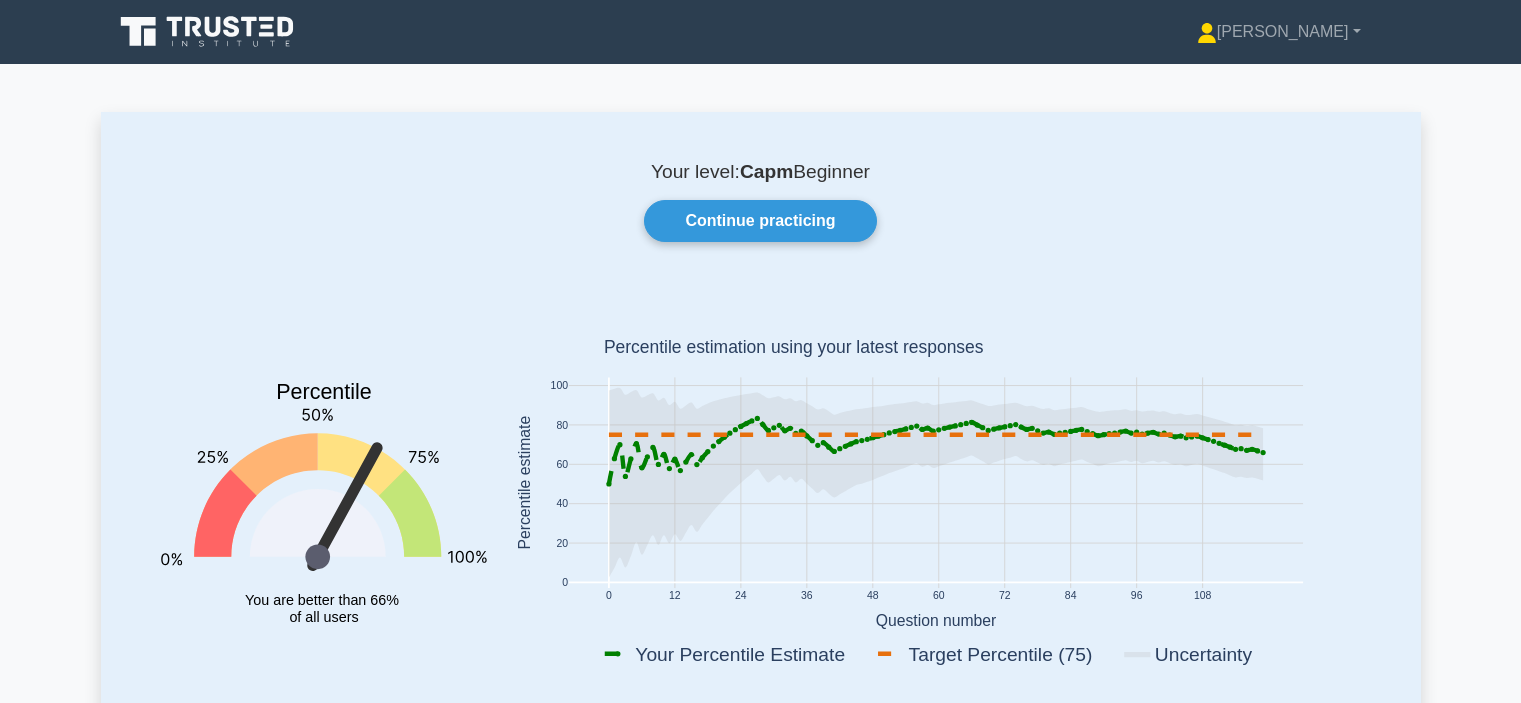 scroll, scrollTop: 0, scrollLeft: 0, axis: both 